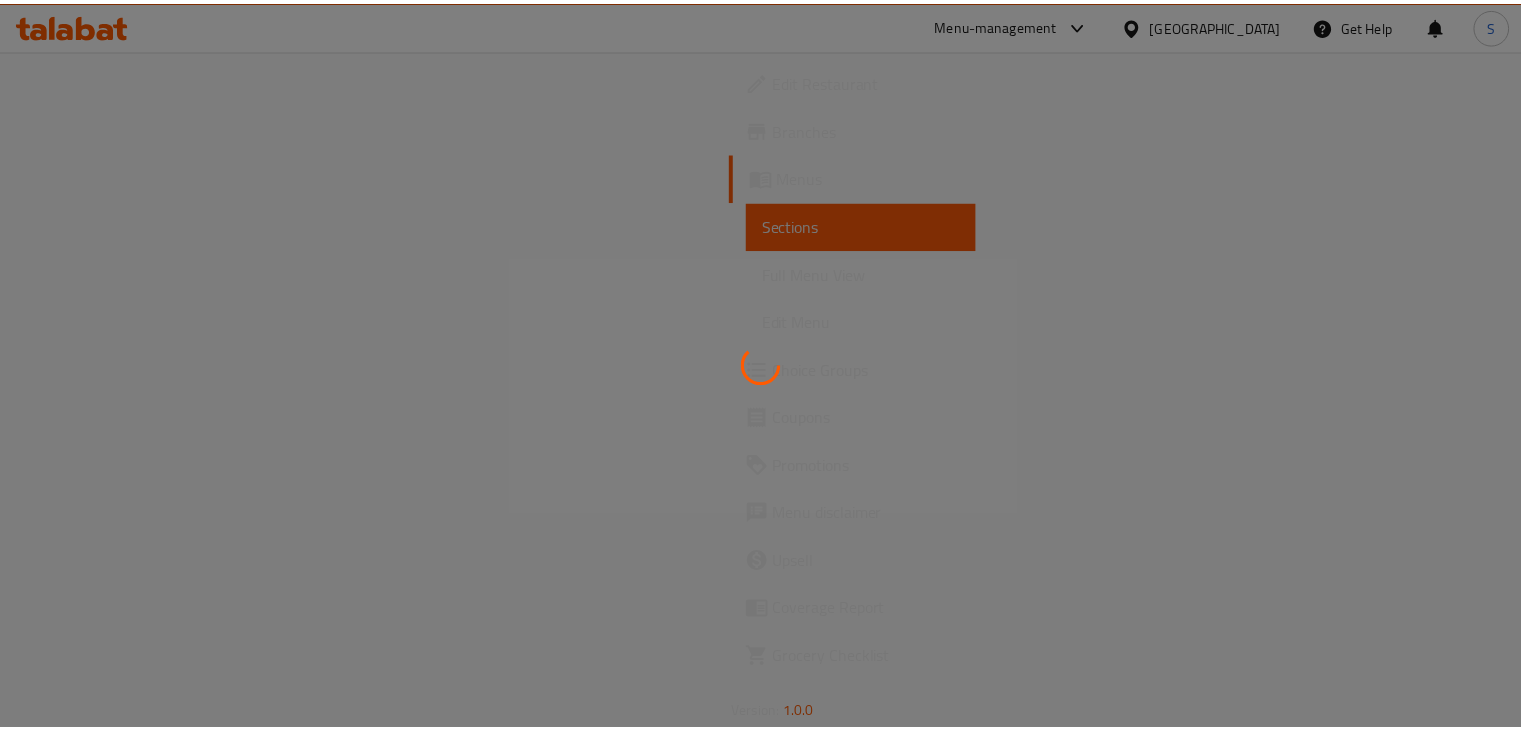 scroll, scrollTop: 0, scrollLeft: 0, axis: both 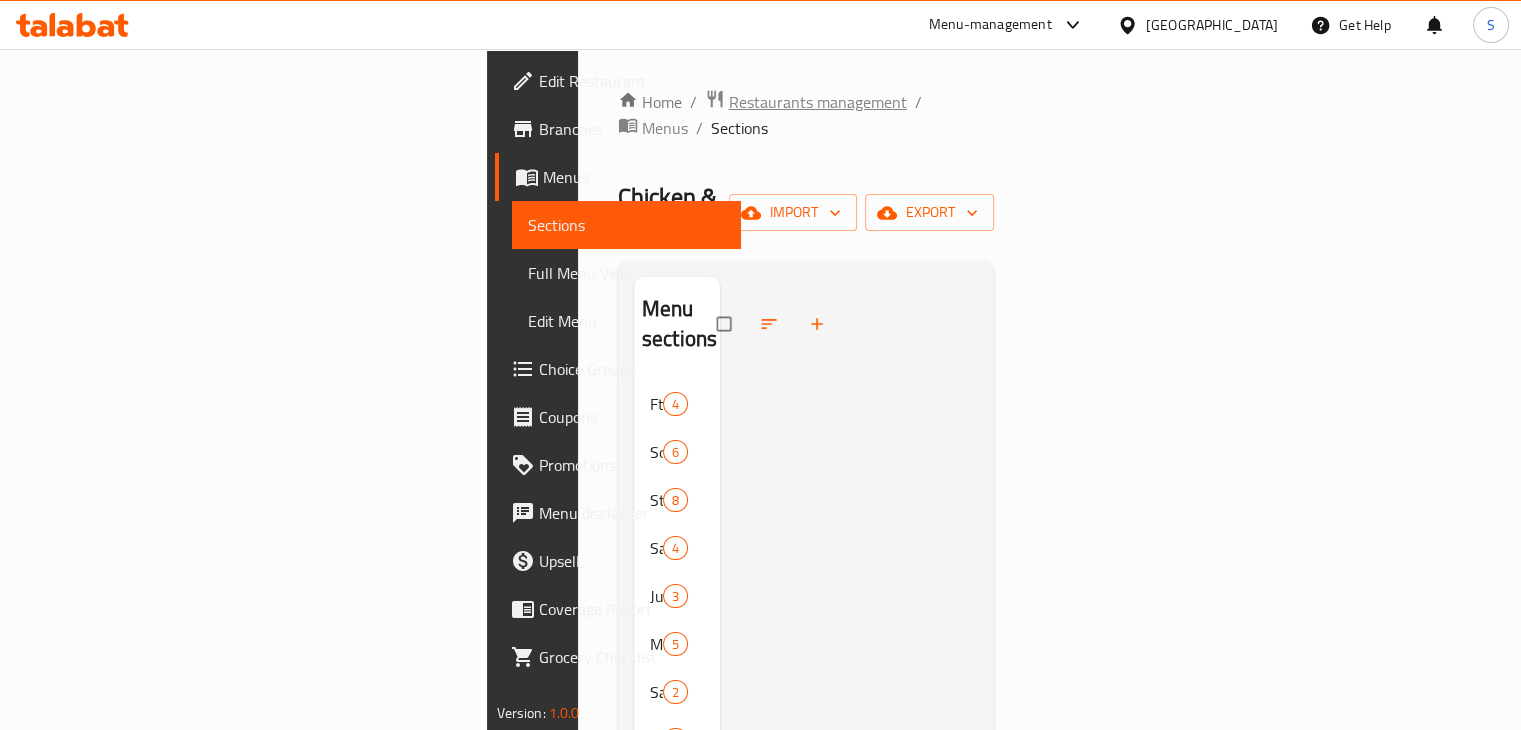 click on "Restaurants management" at bounding box center (818, 102) 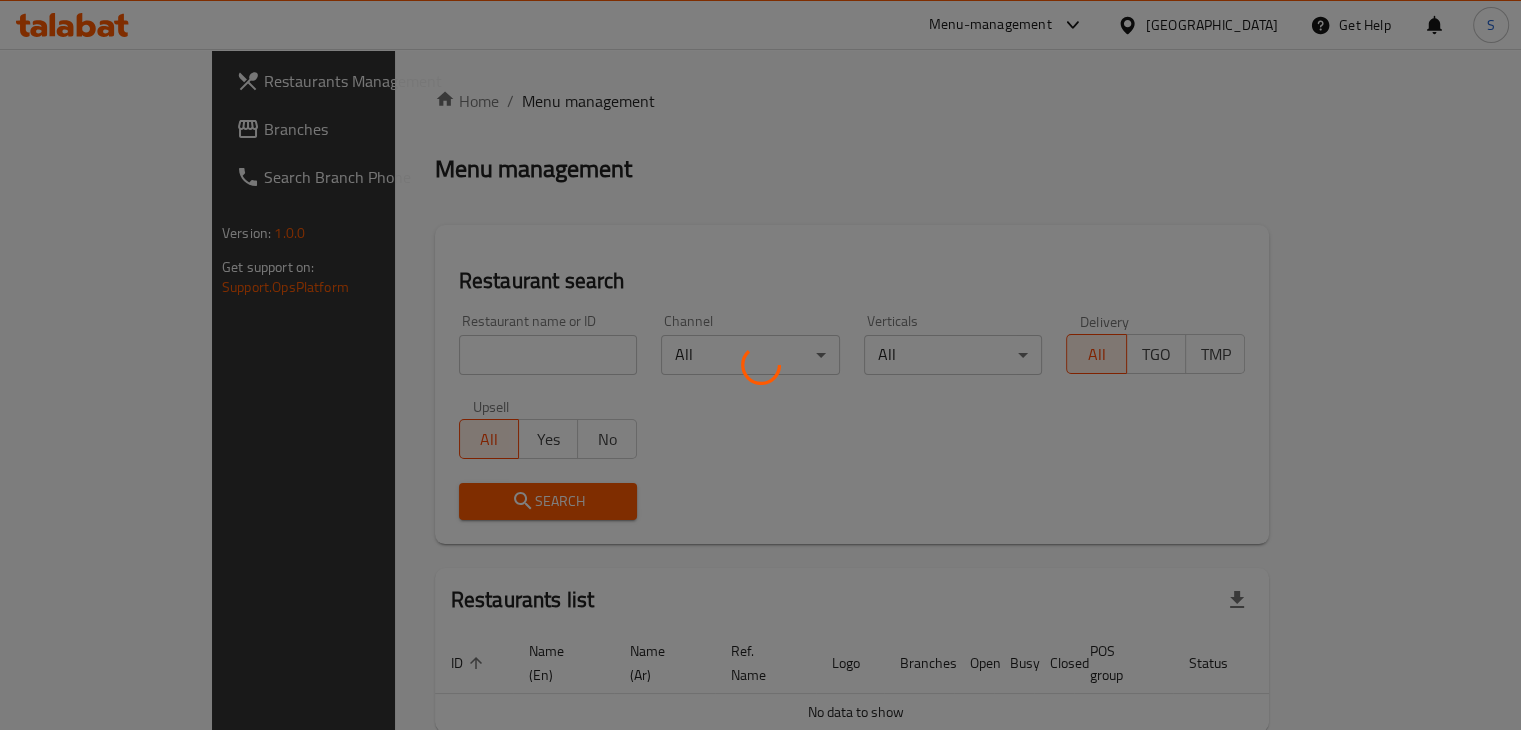 click at bounding box center [760, 365] 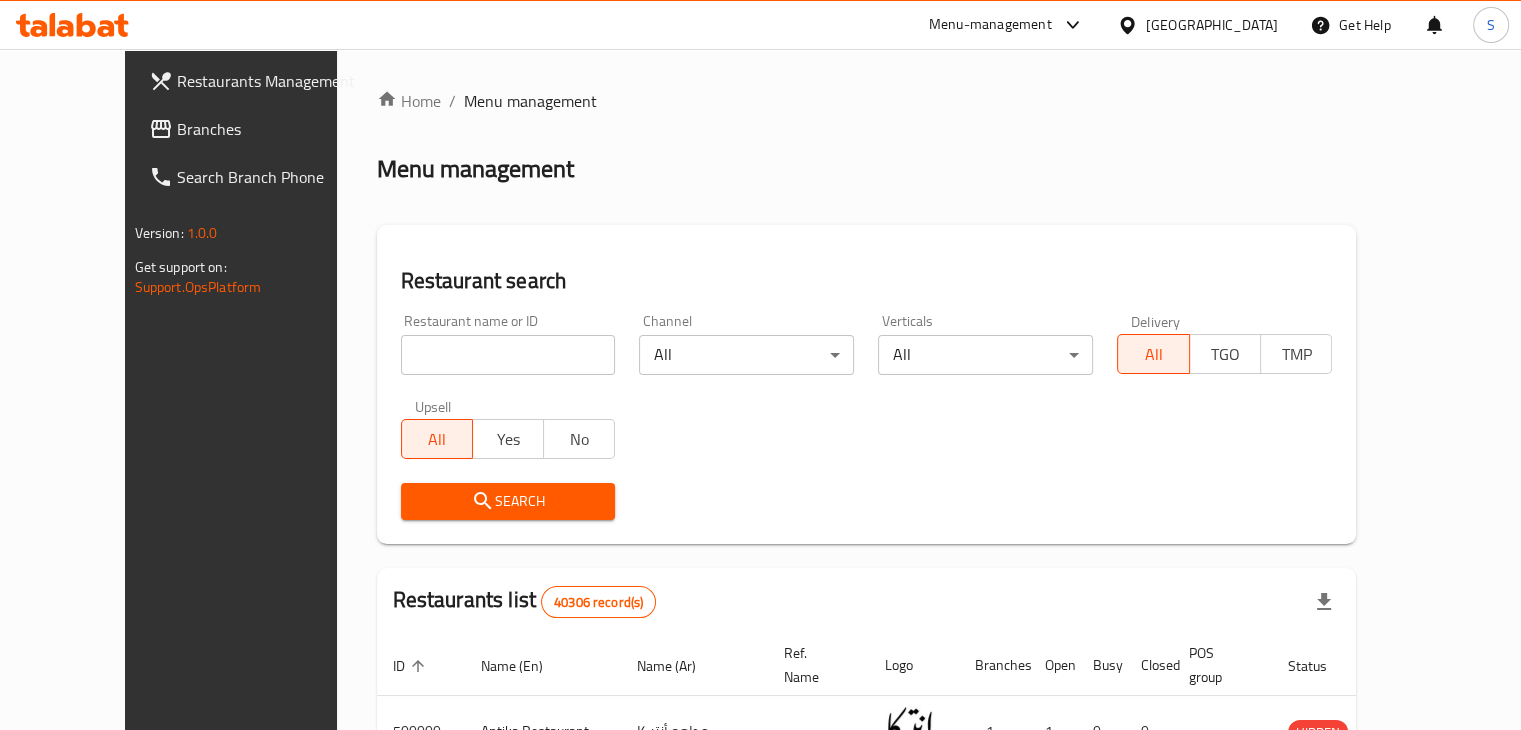 drag, startPoint x: 448, startPoint y: 337, endPoint x: 458, endPoint y: 344, distance: 12.206555 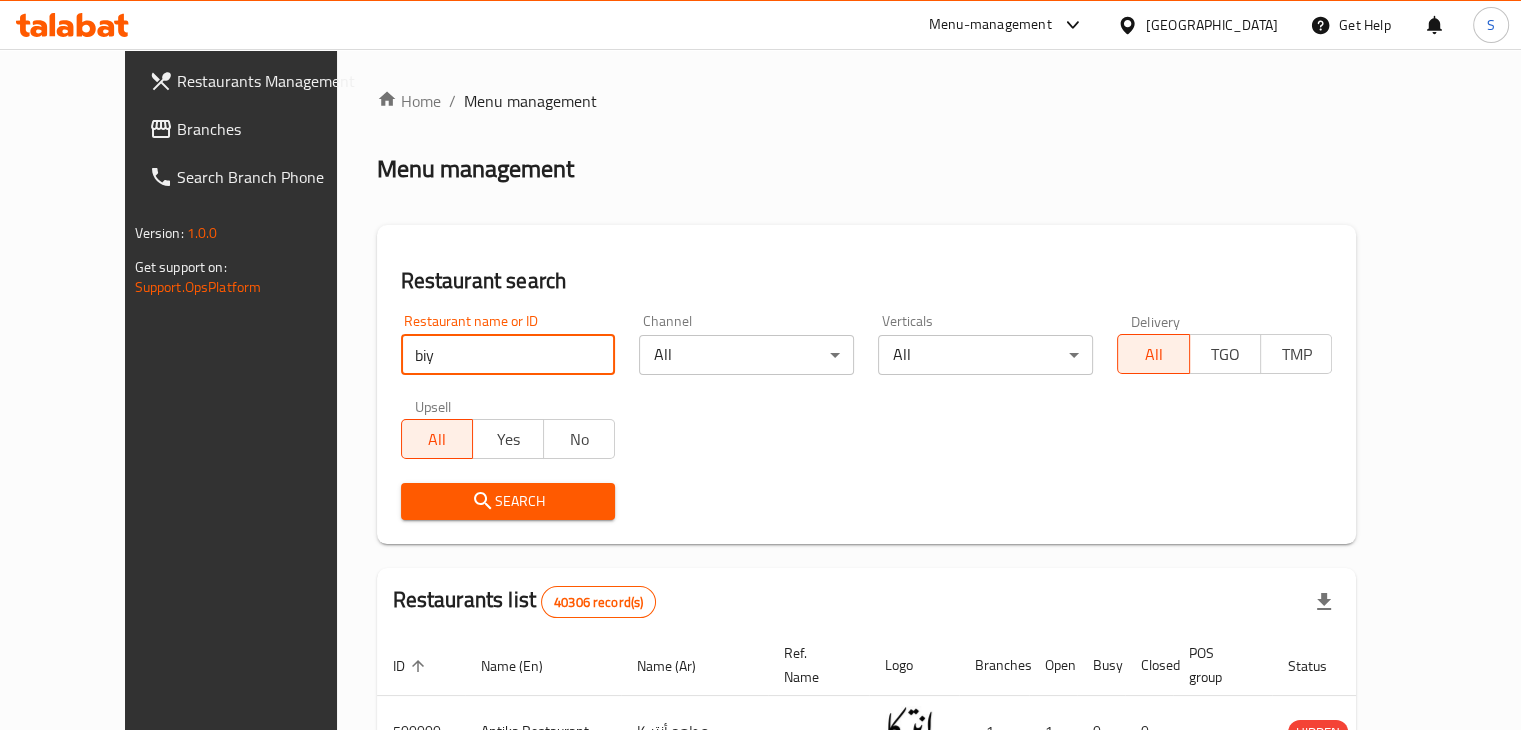 type on "[PERSON_NAME]" 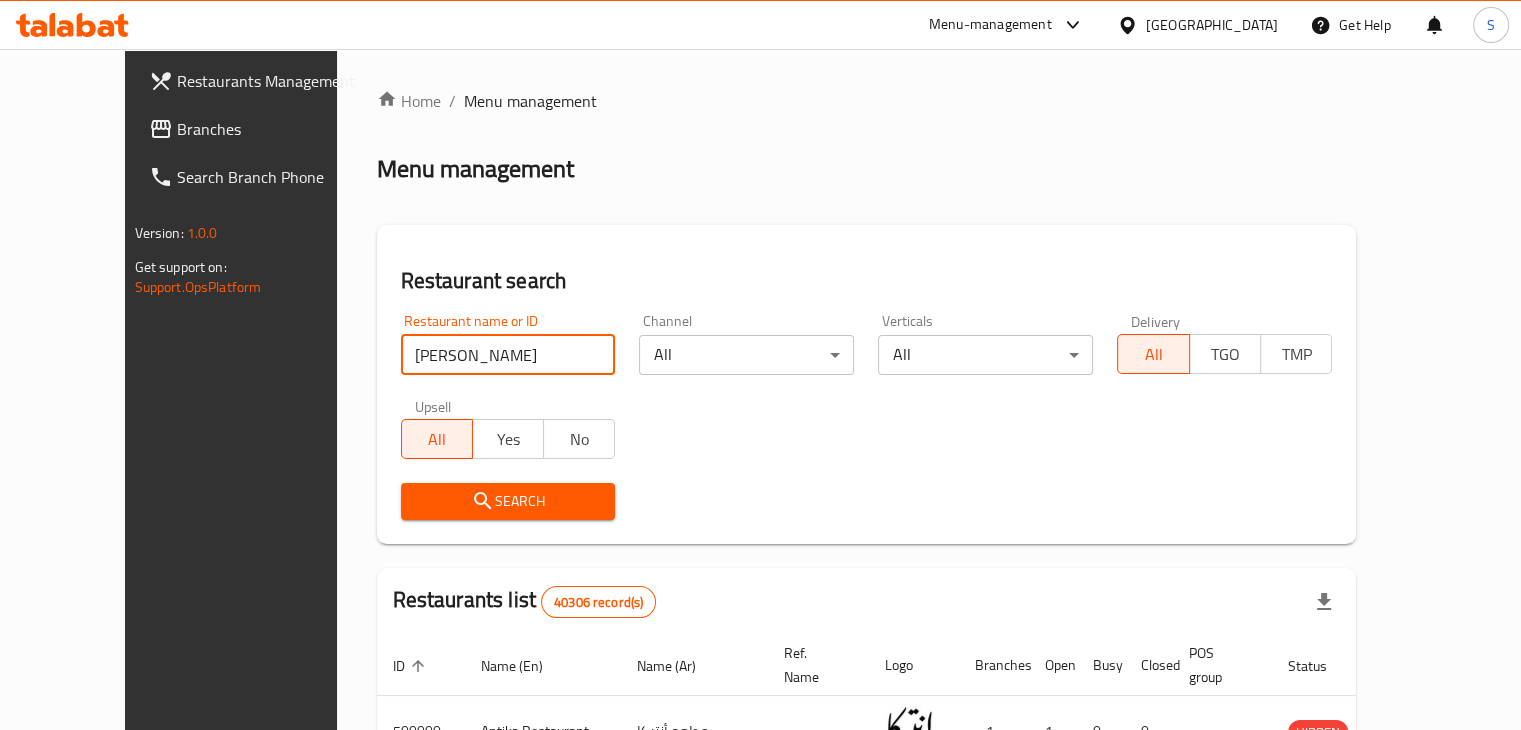 click on "Search" at bounding box center [508, 501] 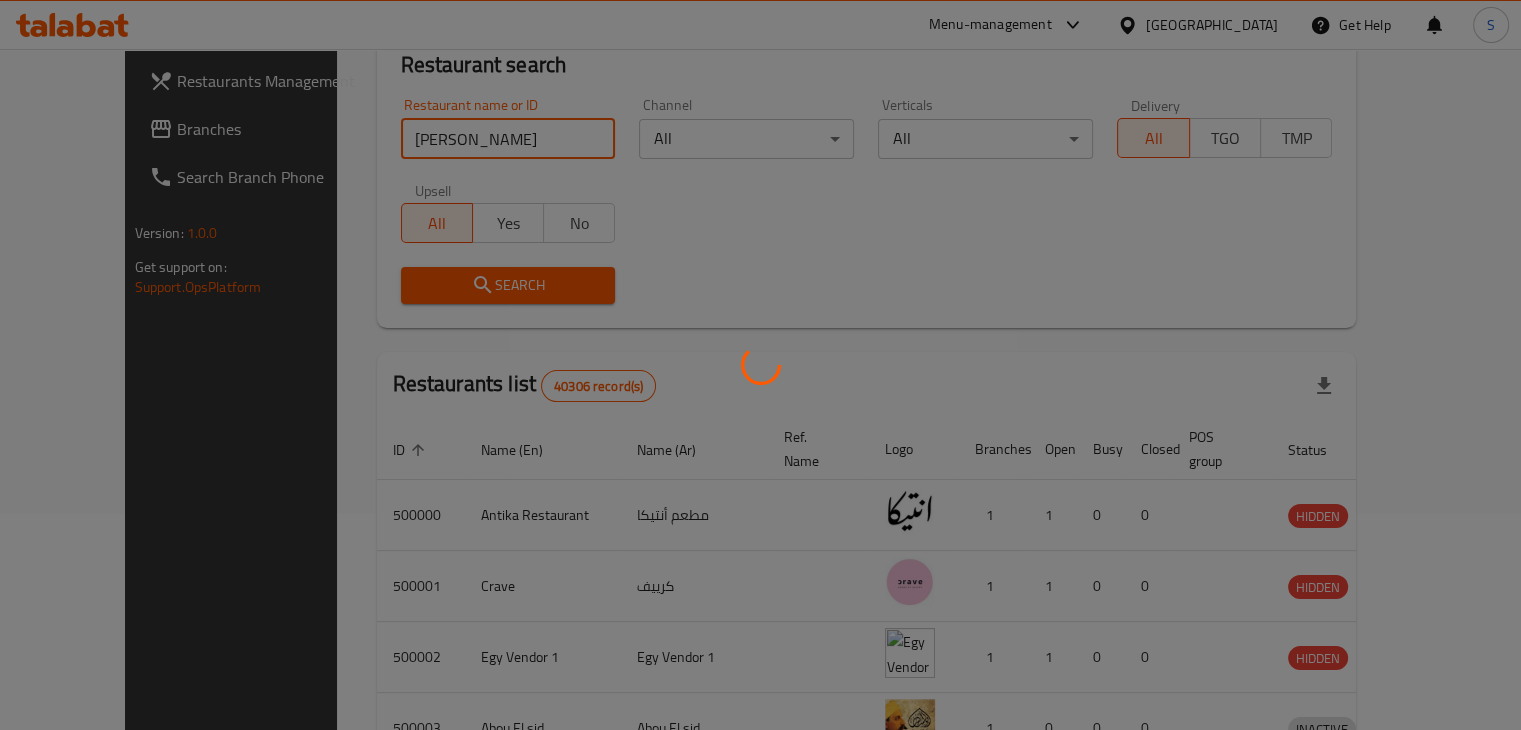 scroll, scrollTop: 145, scrollLeft: 0, axis: vertical 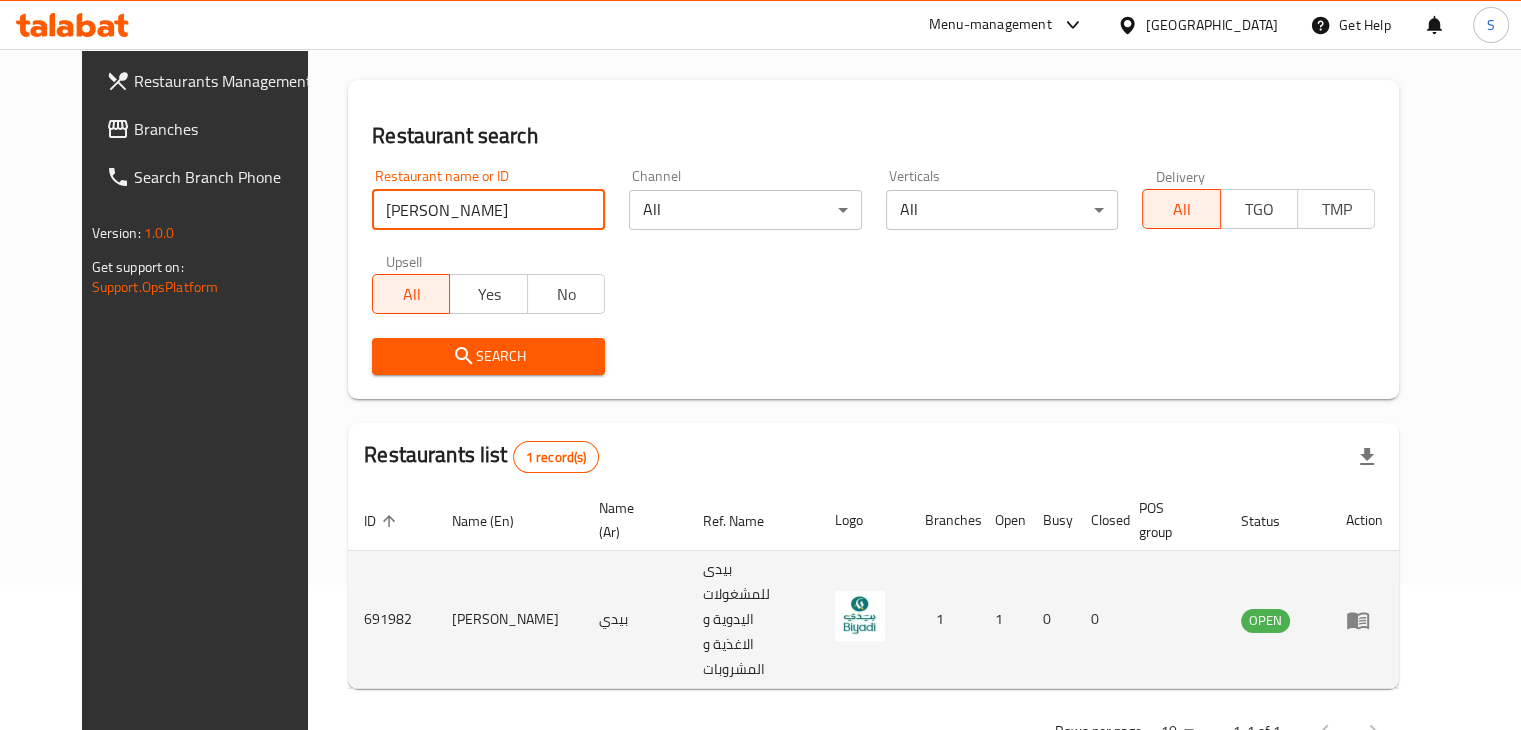 click at bounding box center [1364, 620] 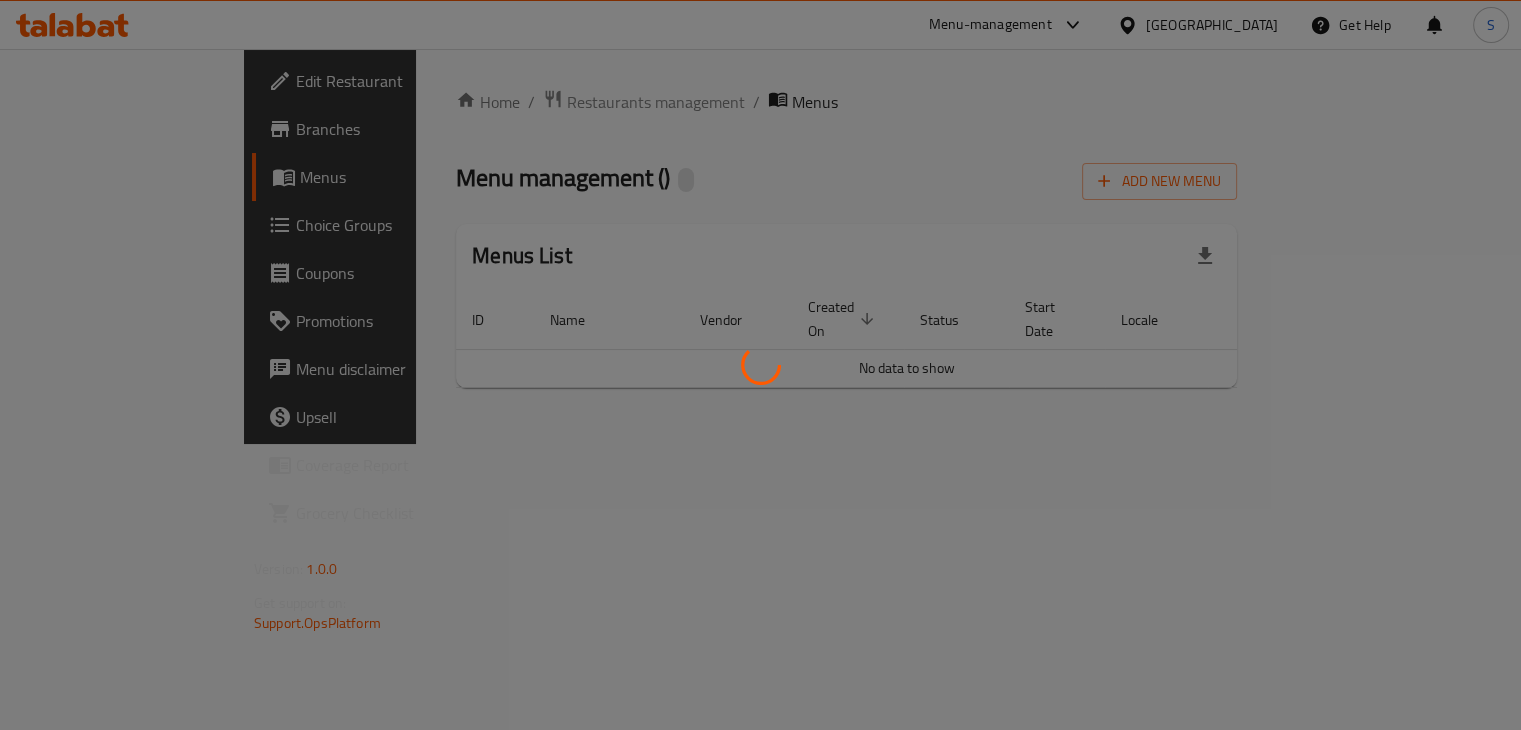 scroll, scrollTop: 0, scrollLeft: 0, axis: both 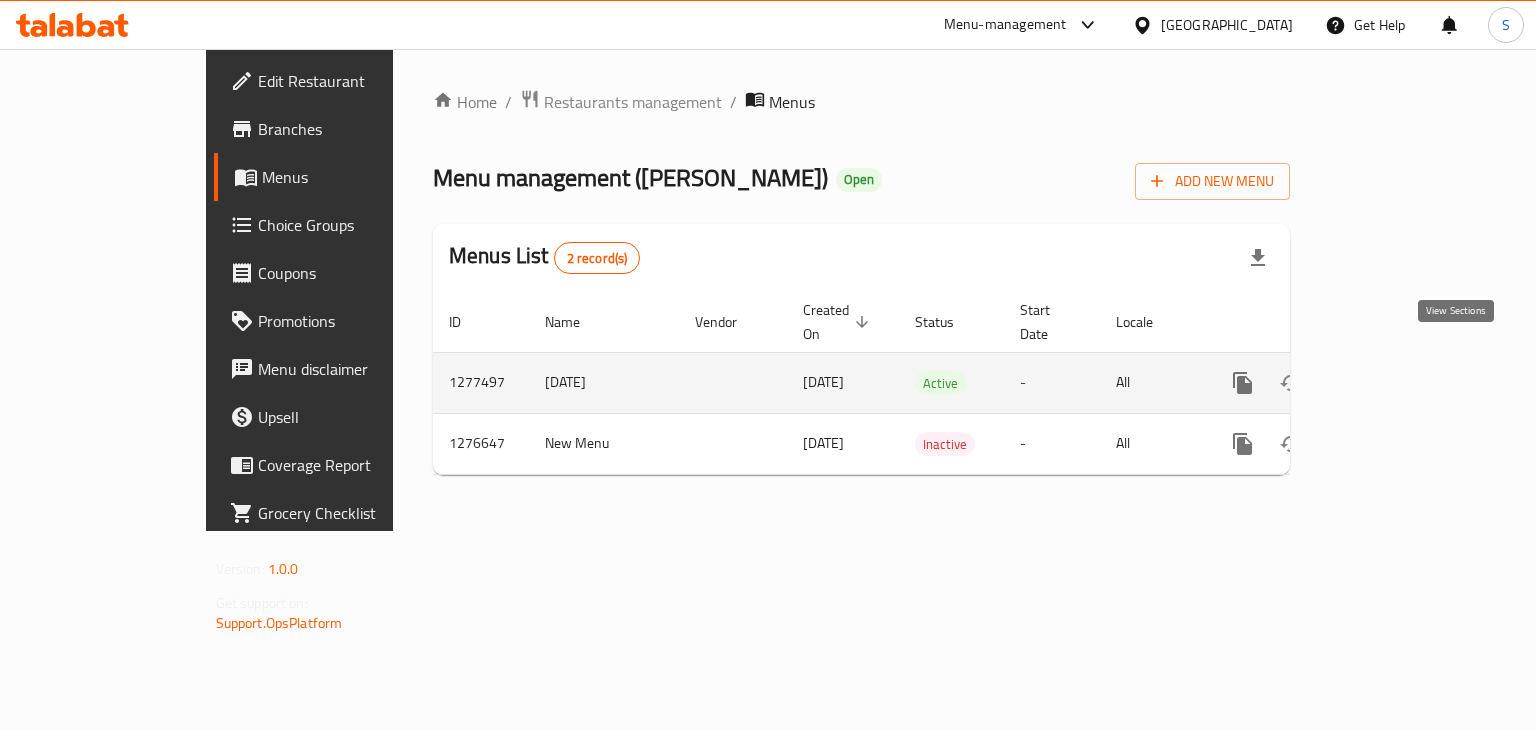 click 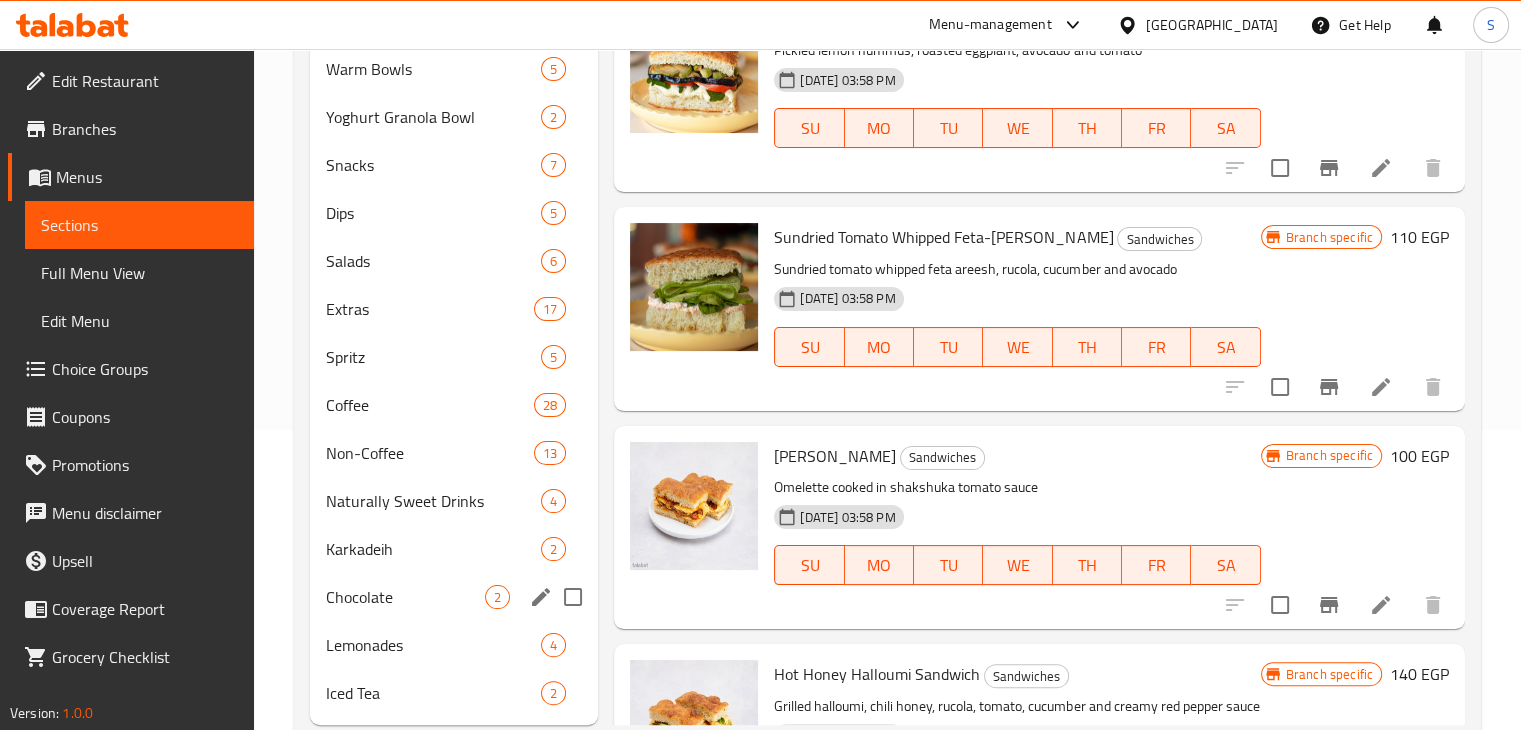 scroll, scrollTop: 351, scrollLeft: 0, axis: vertical 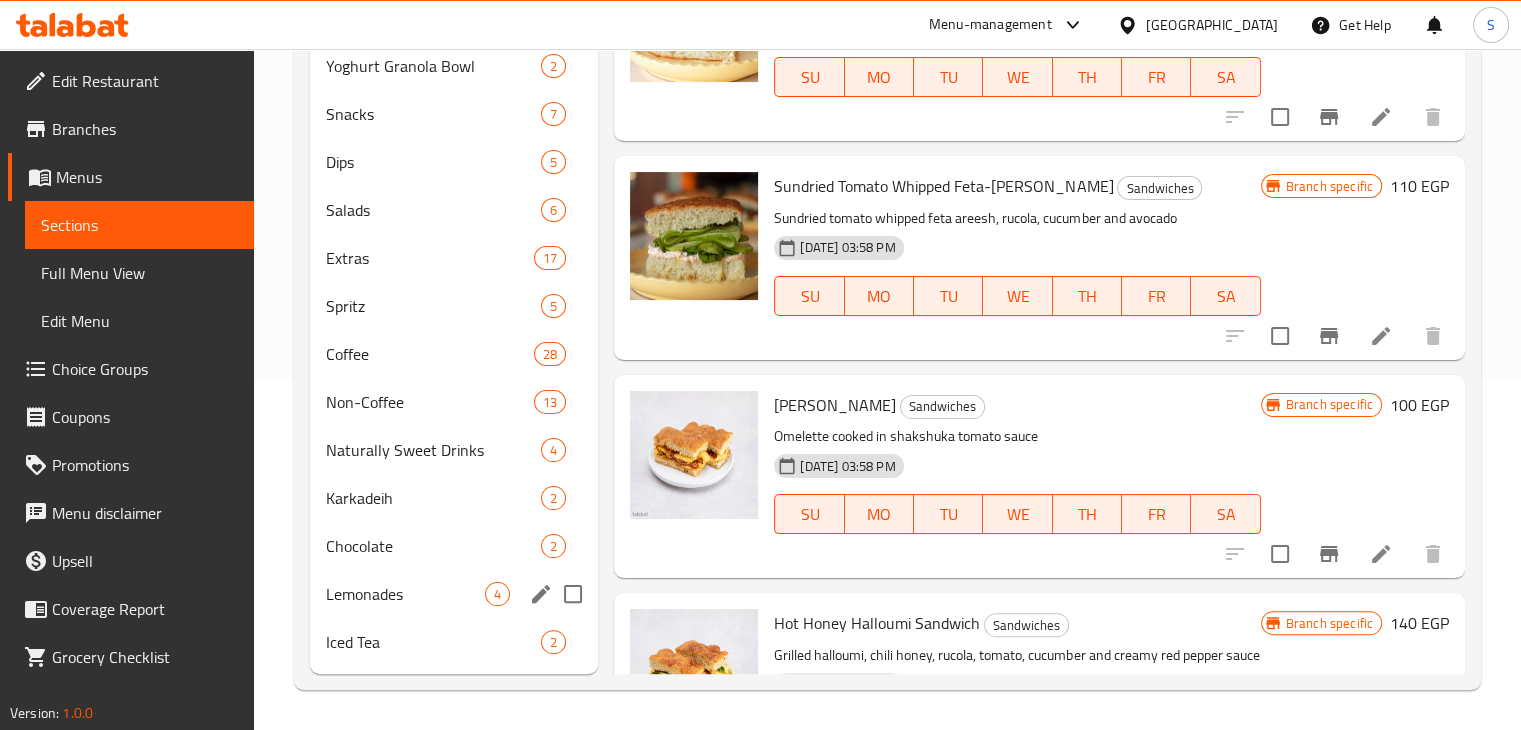 click on "Iced Tea" at bounding box center (434, 642) 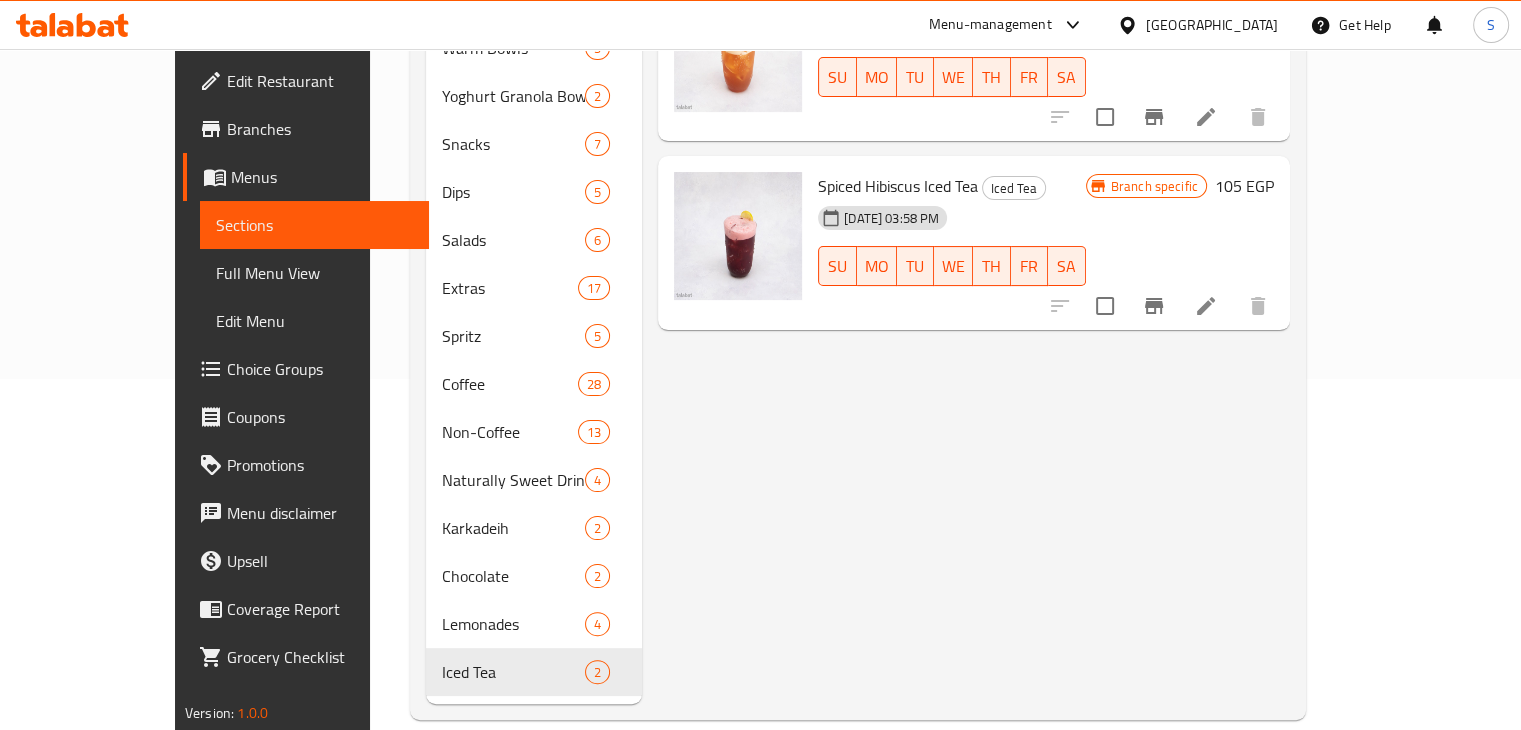 scroll, scrollTop: 151, scrollLeft: 0, axis: vertical 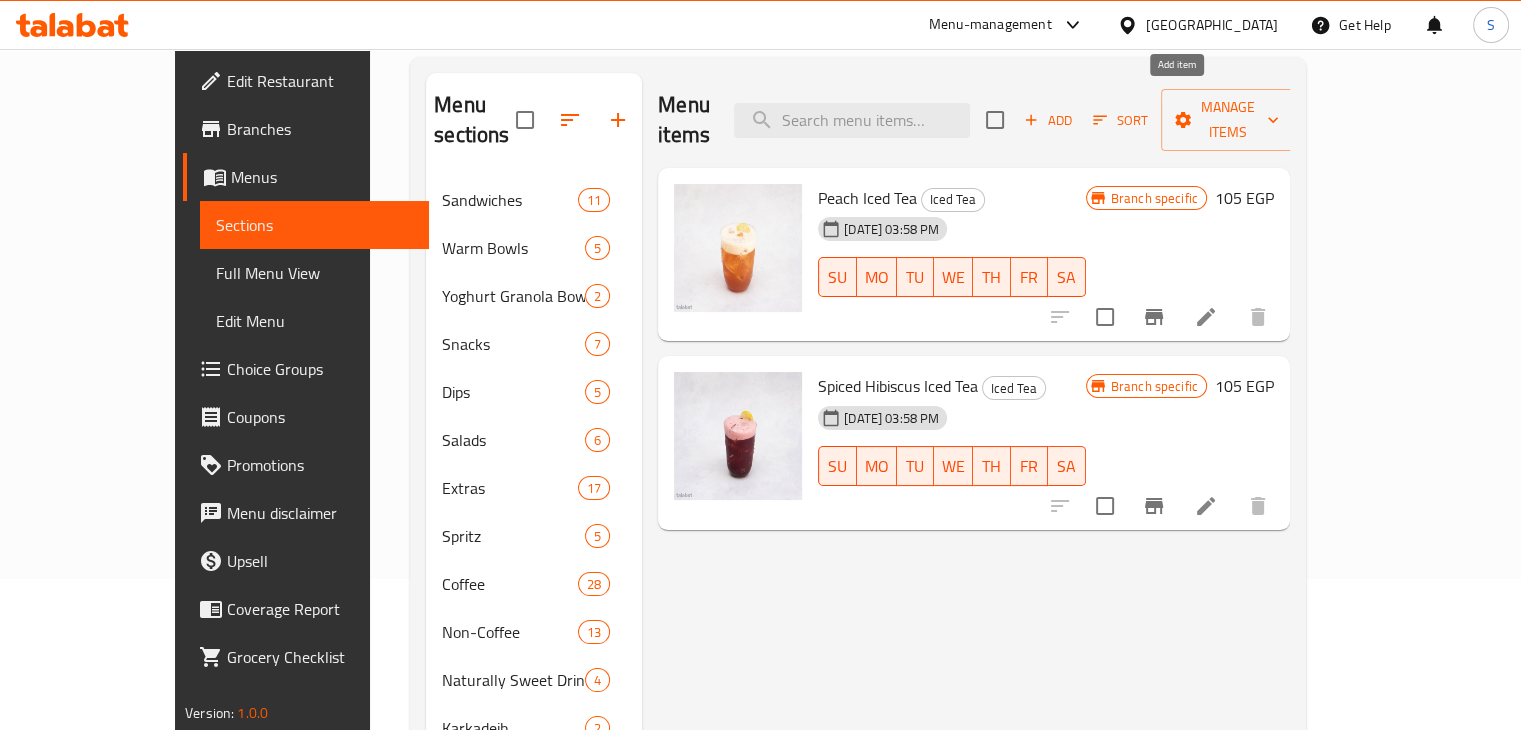 click on "Add" at bounding box center (1048, 120) 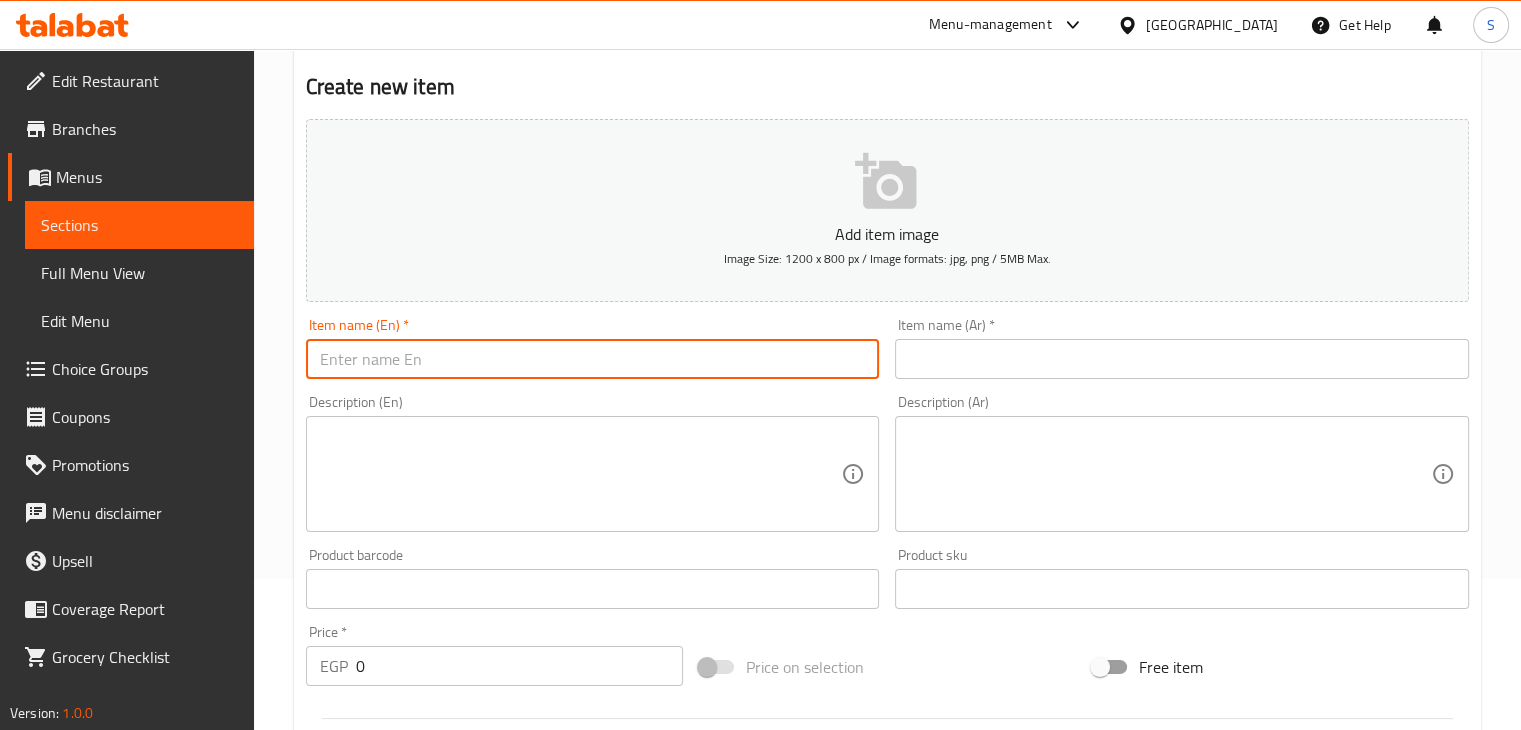 click at bounding box center (593, 359) 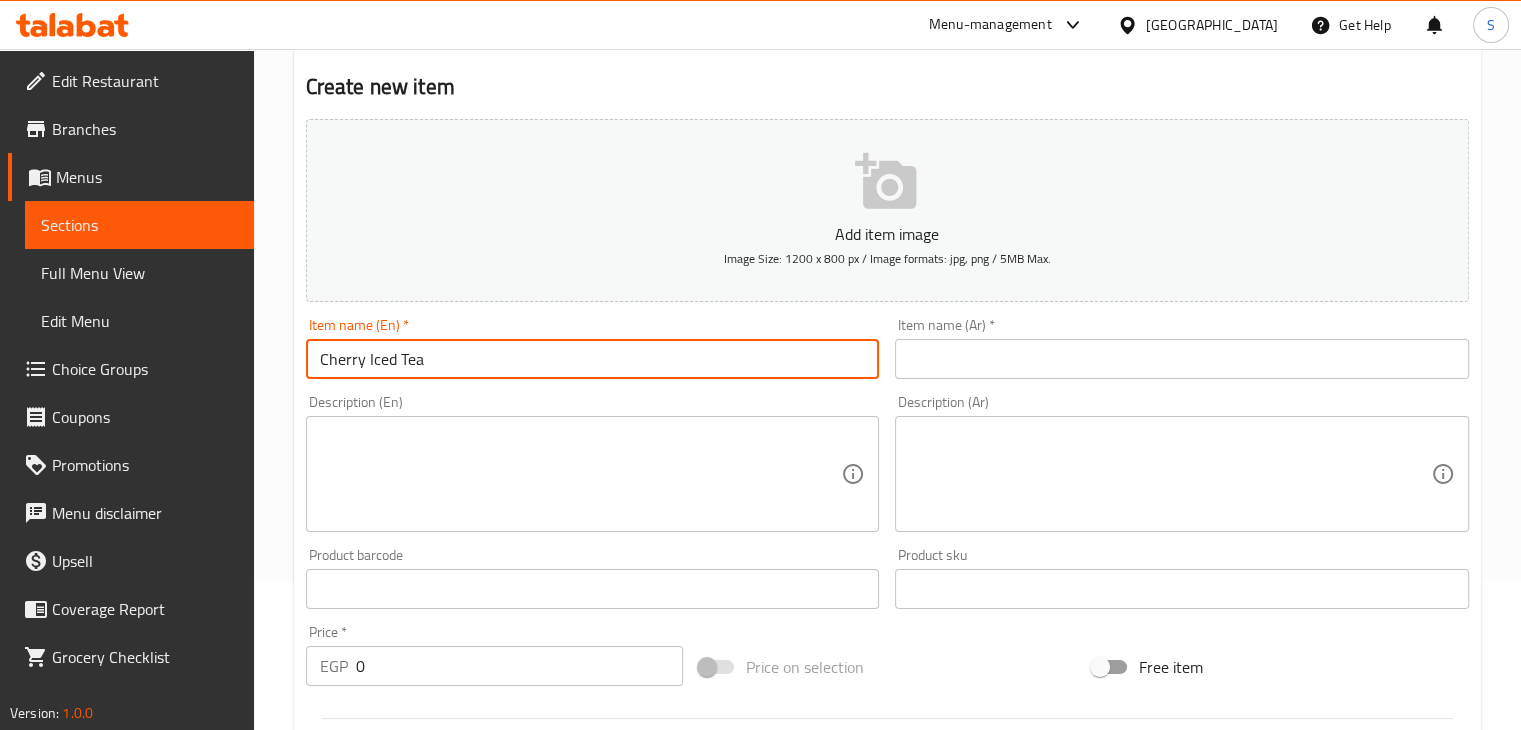 type on "Cherry Iced Tea" 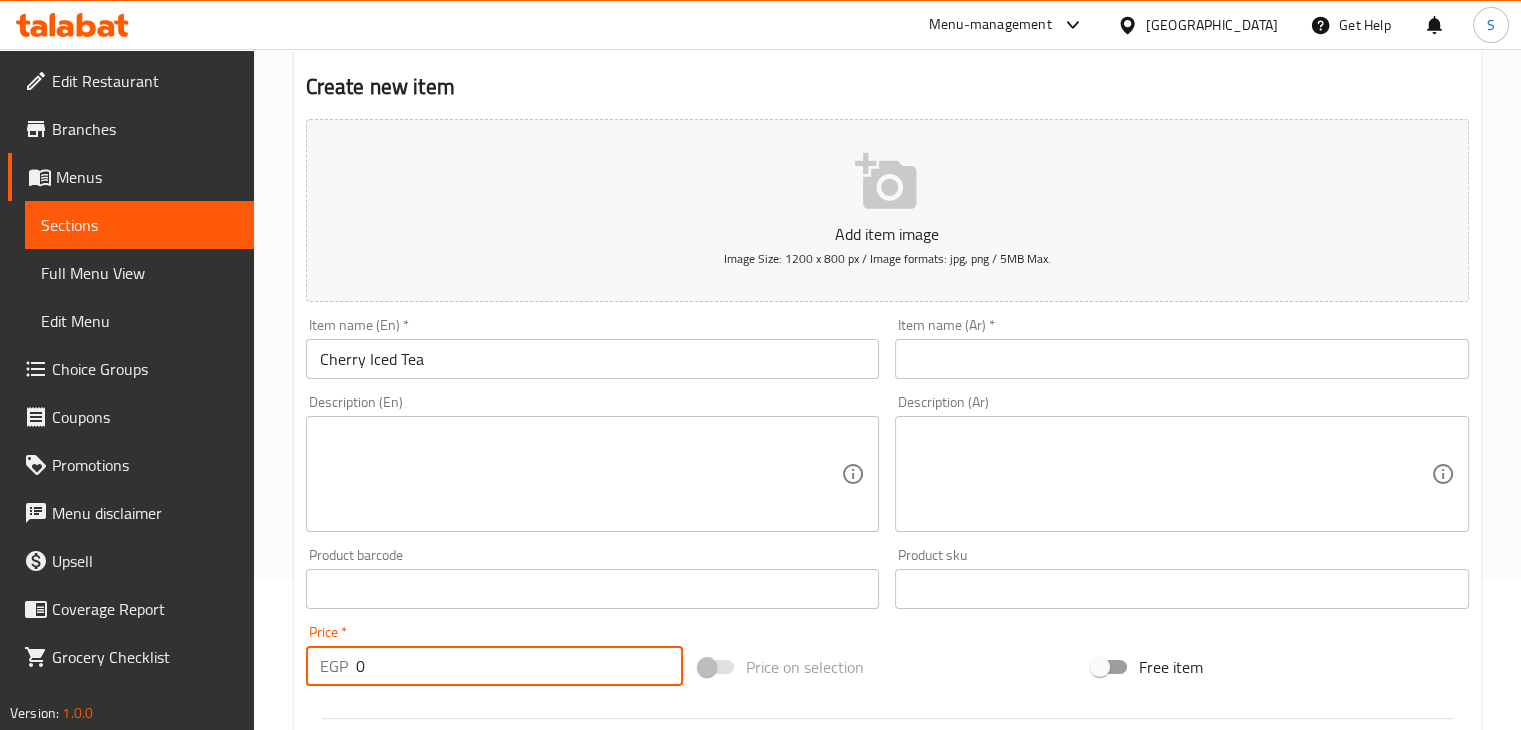 drag, startPoint x: 504, startPoint y: 649, endPoint x: 316, endPoint y: 643, distance: 188.09572 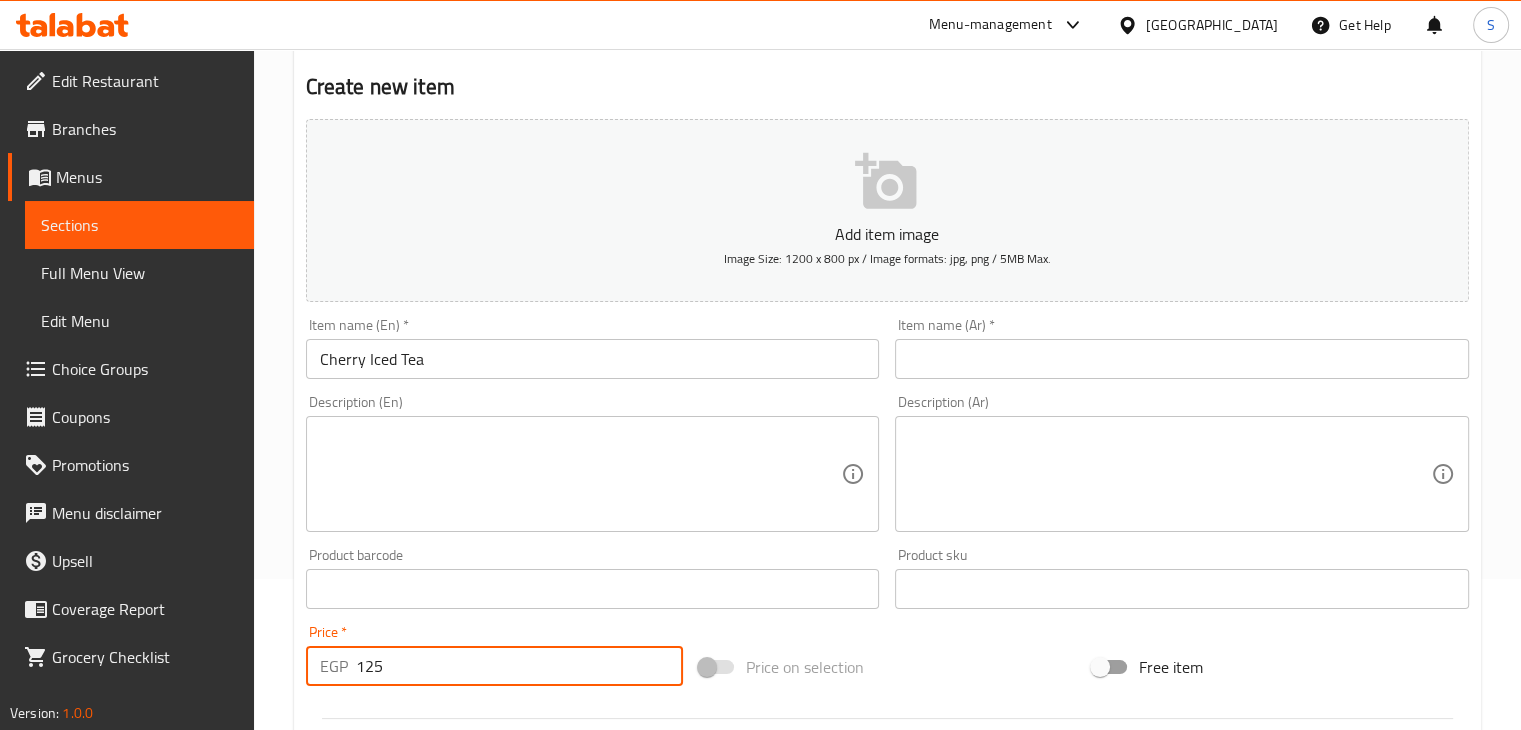 type on "125" 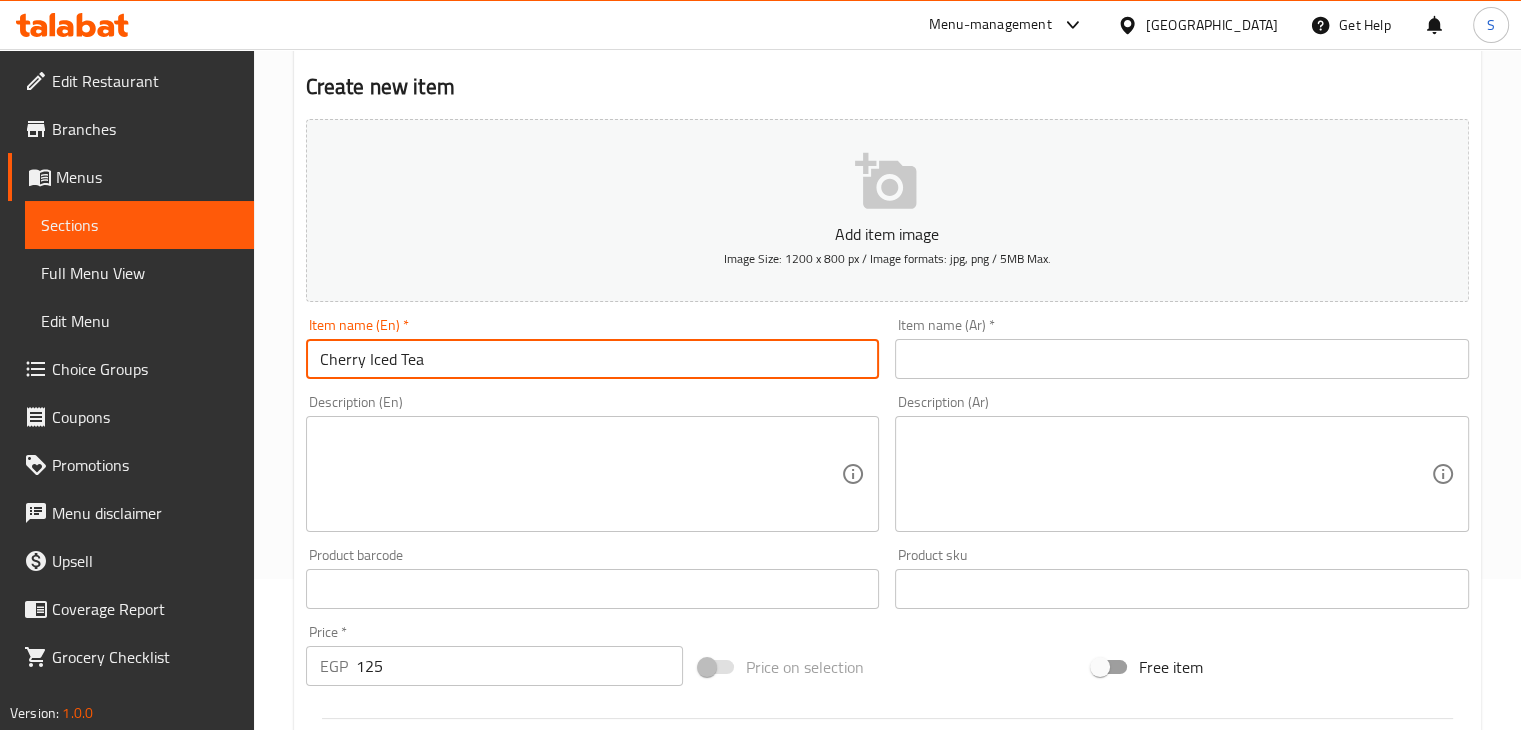 click on "Cherry Iced Tea" at bounding box center [593, 359] 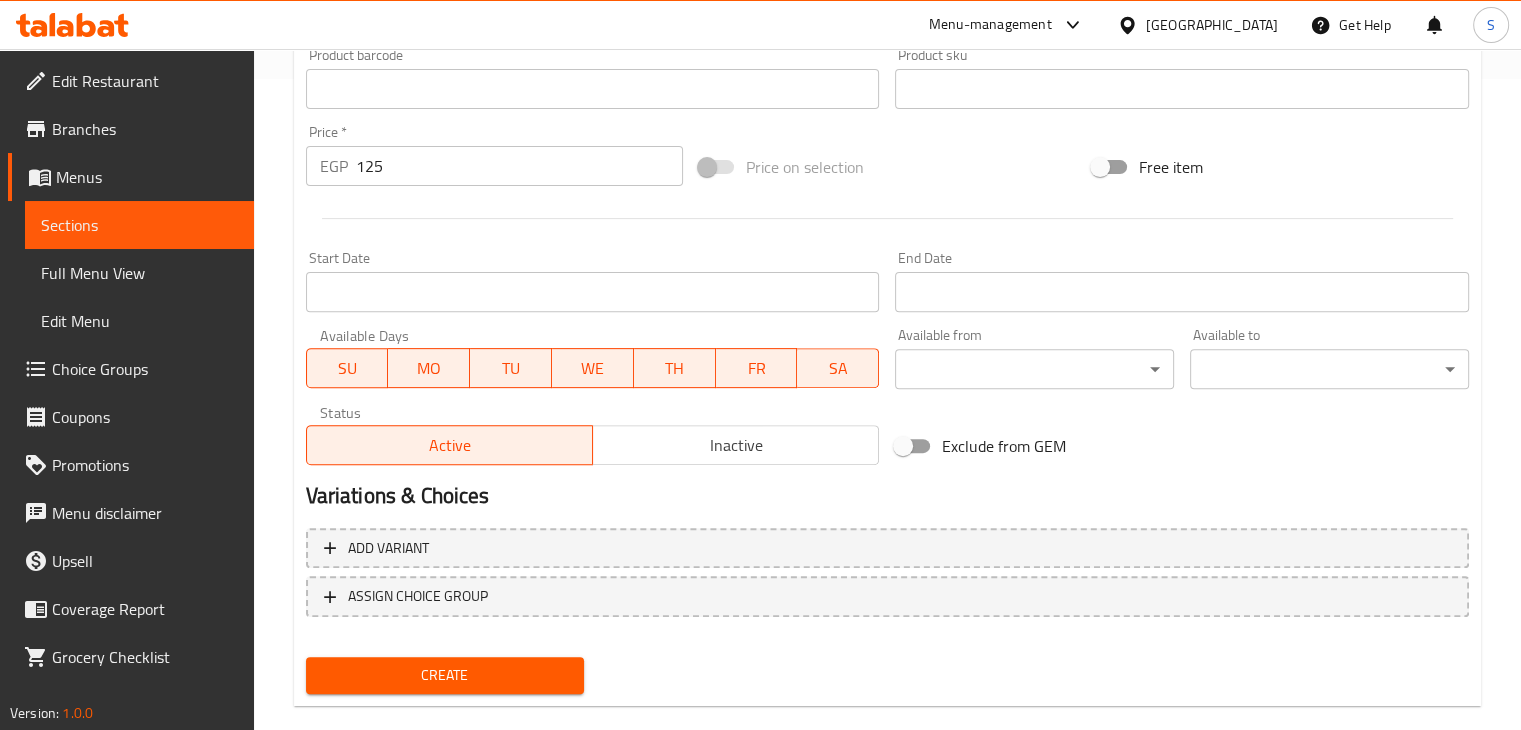 scroll, scrollTop: 683, scrollLeft: 0, axis: vertical 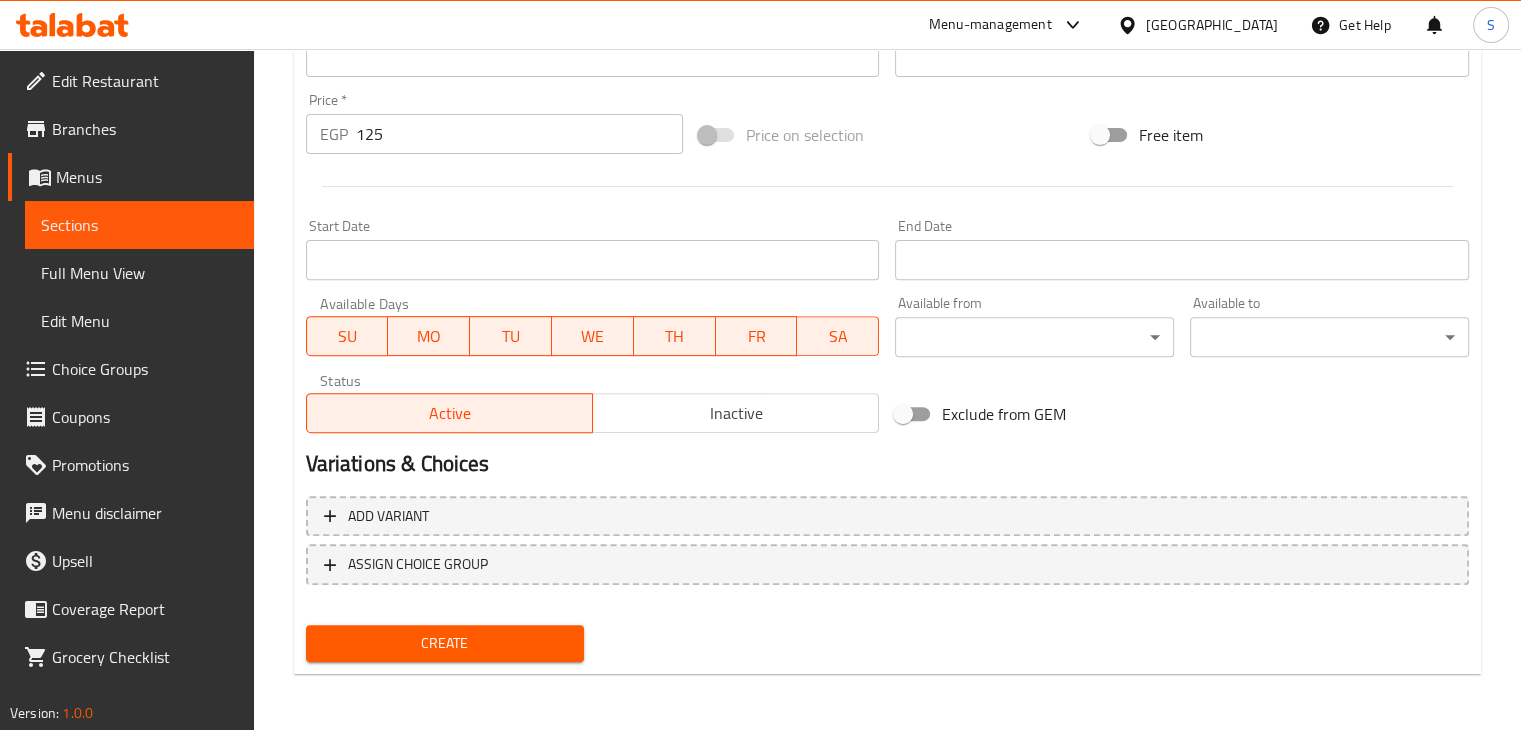 click on "Add item image Image Size: 1200 x 800 px / Image formats: jpg, png / 5MB Max. Item name (En)   * Cherry Iced Tea Item name (En)  * Item name (Ar)   * Cherry Iced Tea Item name (Ar)  * Description (En) Description (En) Description (Ar) Description (Ar) Product barcode Product barcode Product sku Product sku Price   * EGP 125 Price  * Price on selection Free item Start Date Start Date End Date End Date Available Days SU MO TU WE TH FR SA Available from ​ ​ Available to ​ ​ Status Active Inactive Exclude from GEM Variations & Choices Add variant ASSIGN CHOICE GROUP Create" at bounding box center [887, 124] 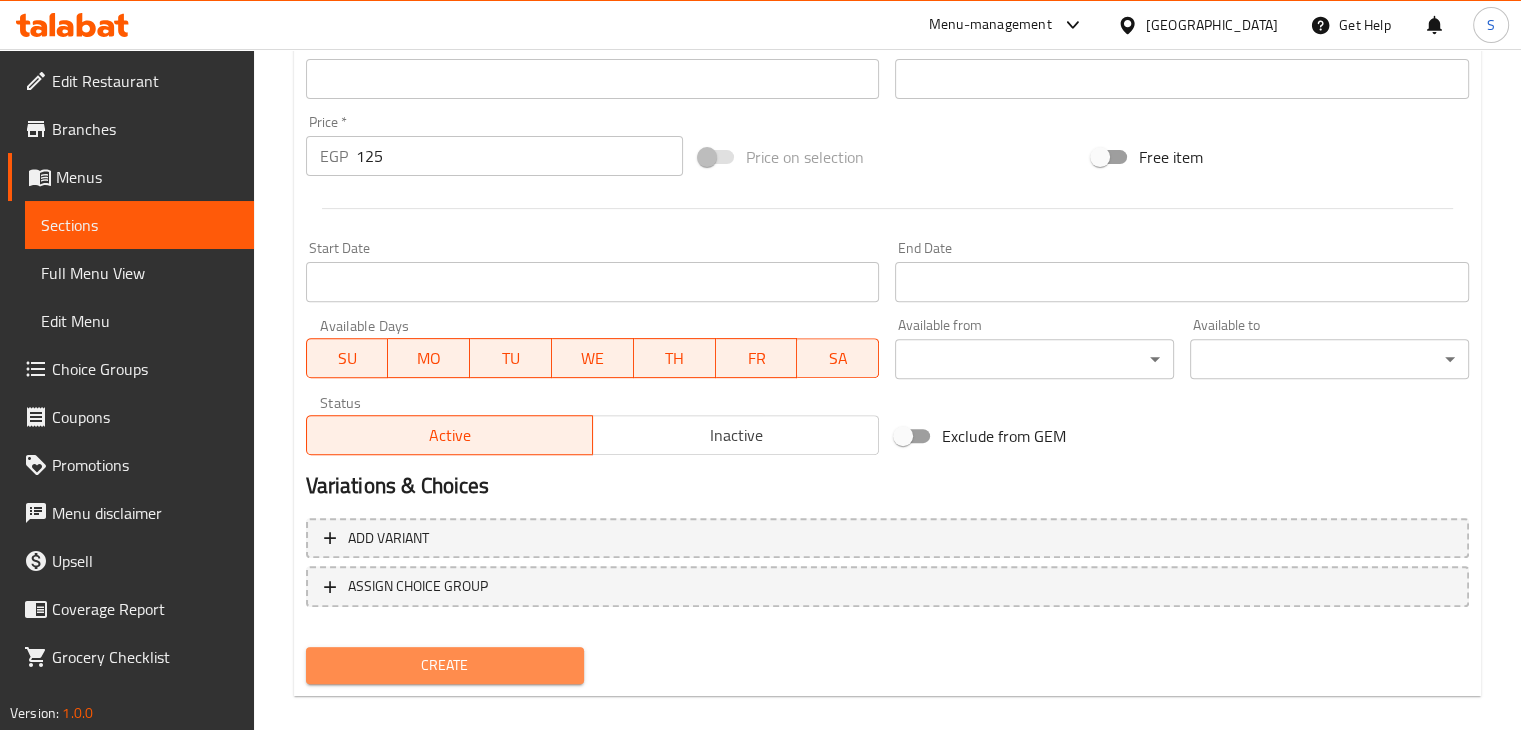 click on "Create" at bounding box center (445, 665) 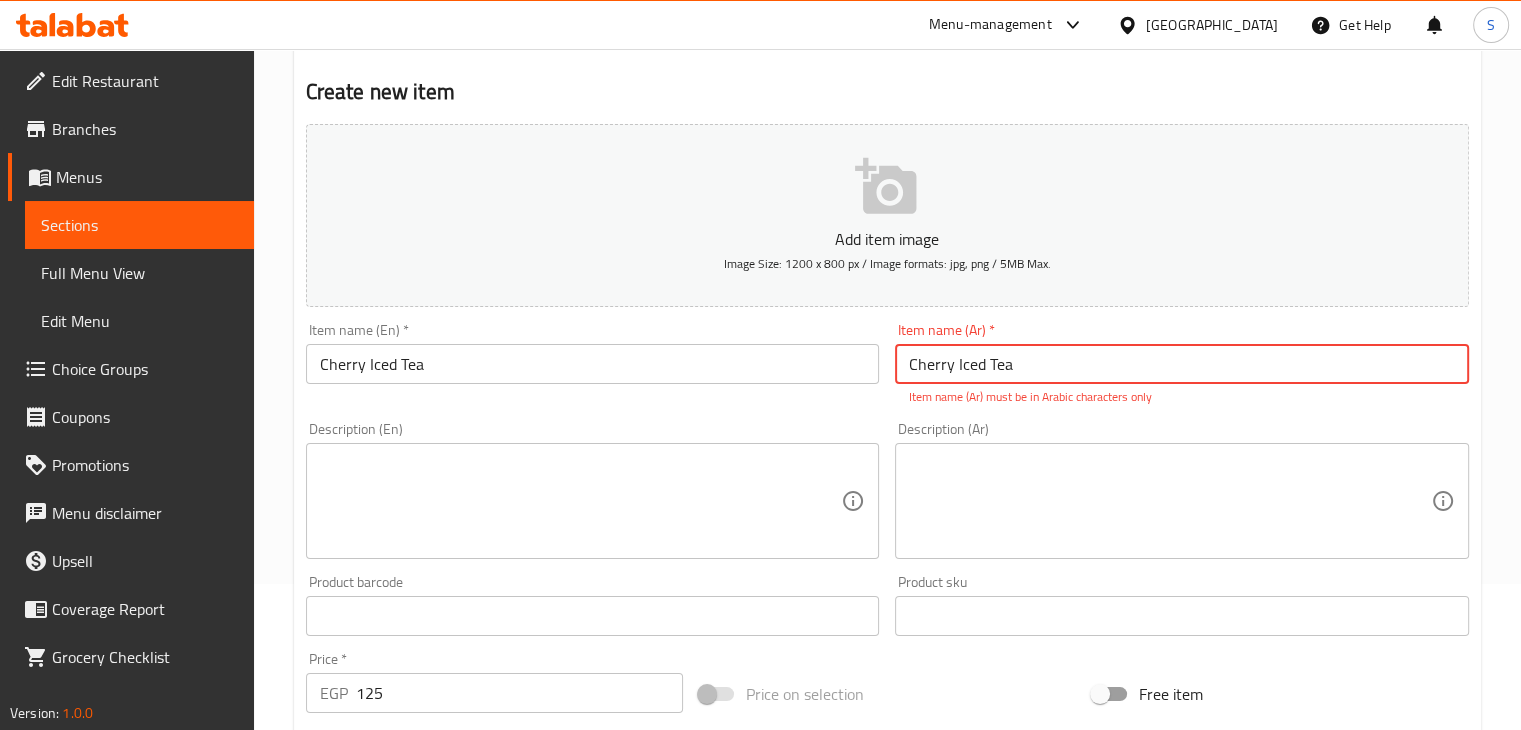 click on "Cherry Iced Tea" at bounding box center [1182, 364] 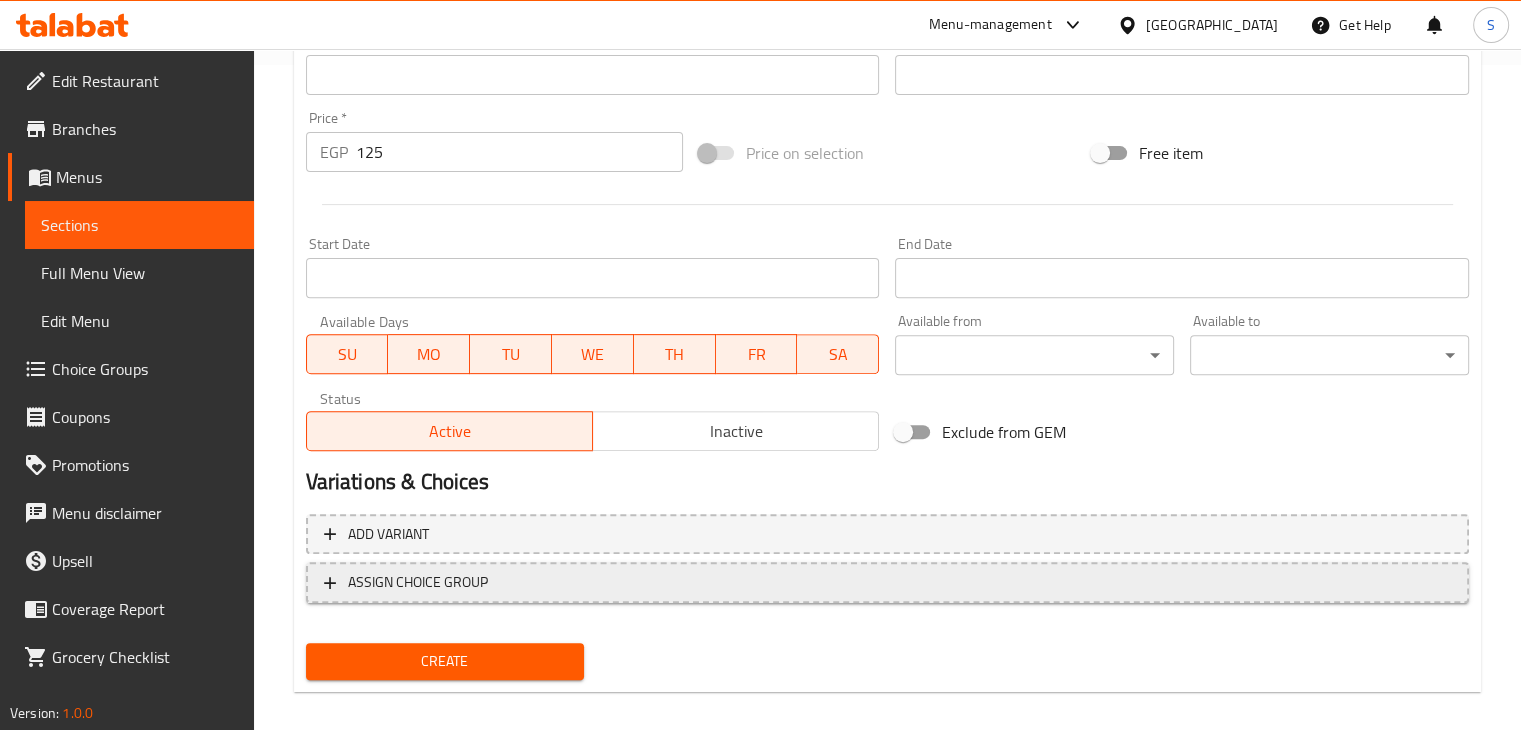 scroll, scrollTop: 683, scrollLeft: 0, axis: vertical 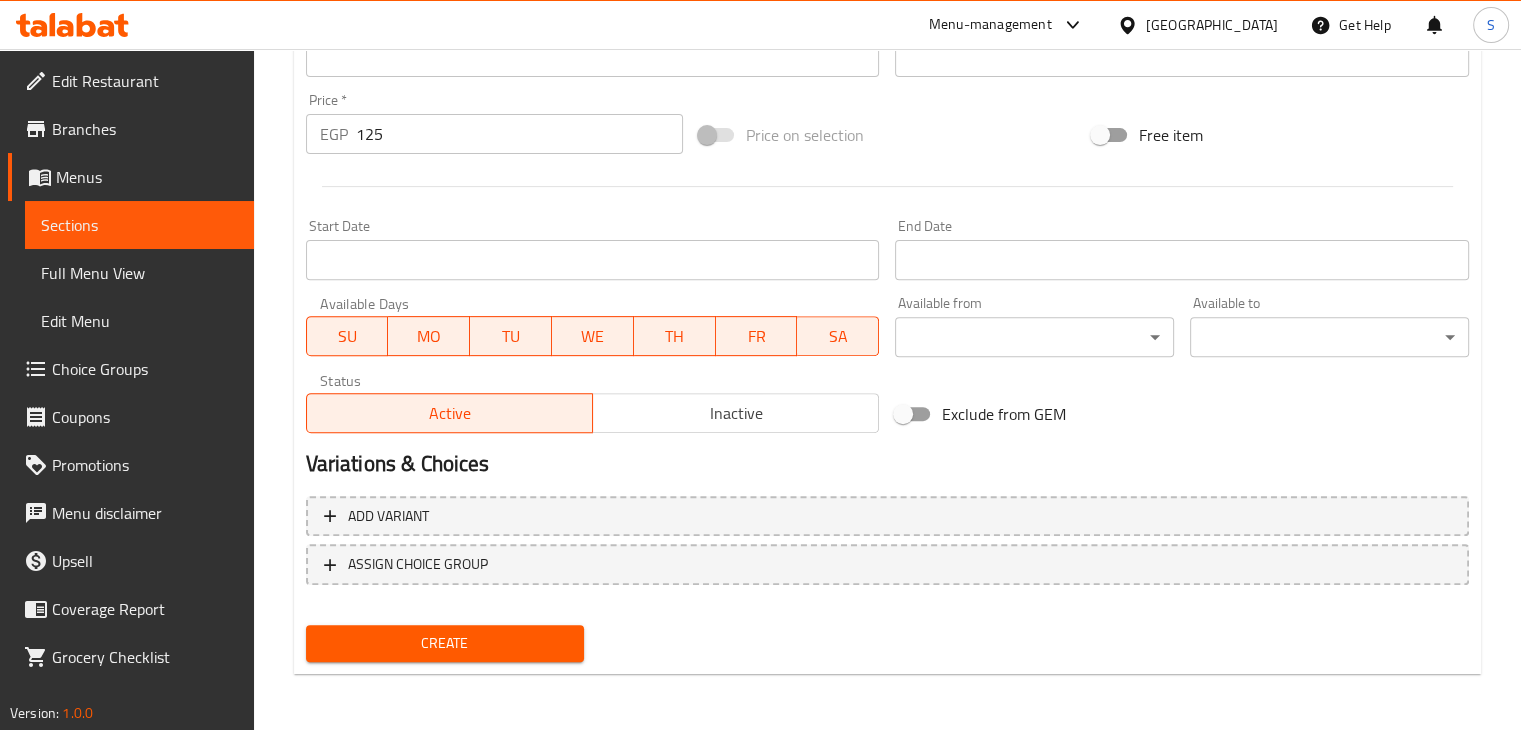 type on "شيري ايس تي" 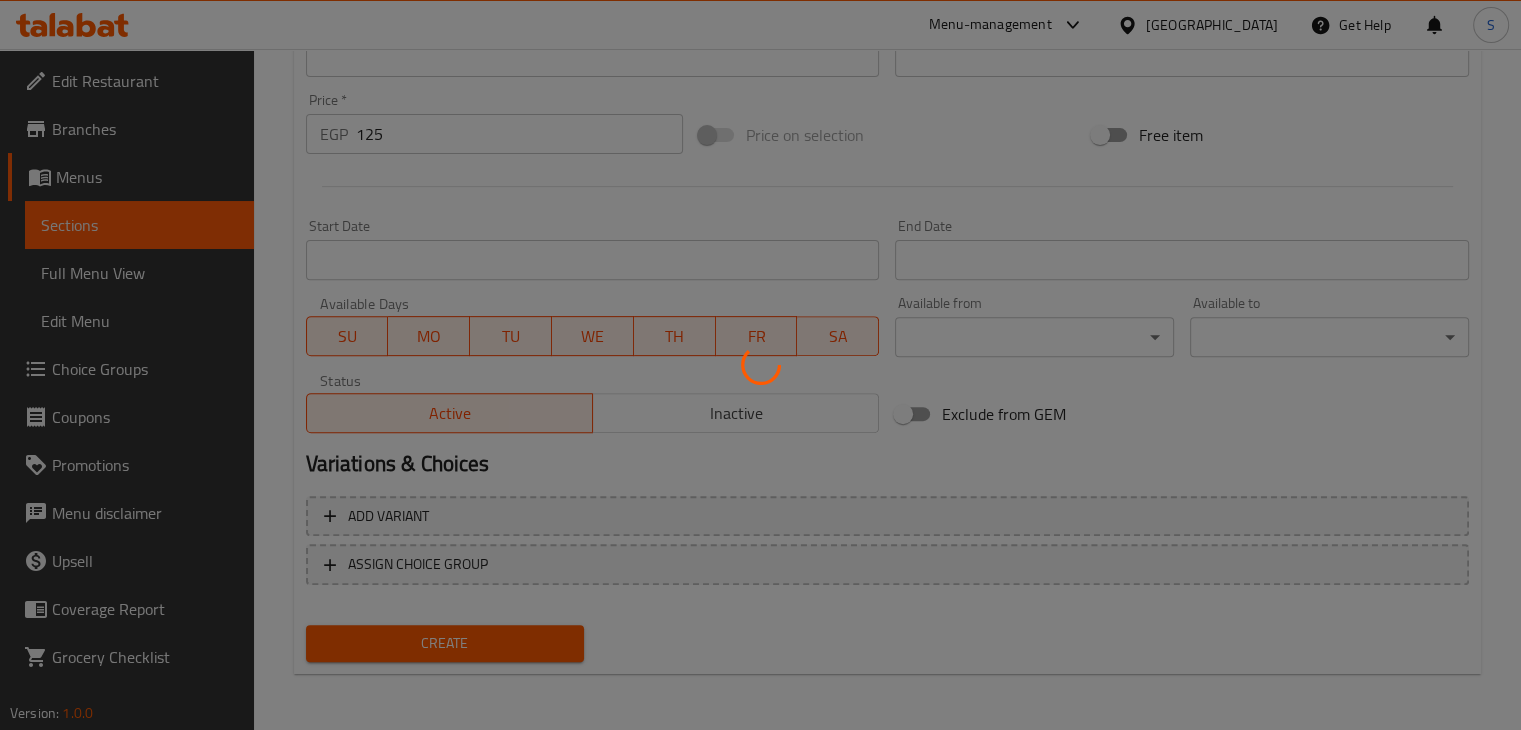 type 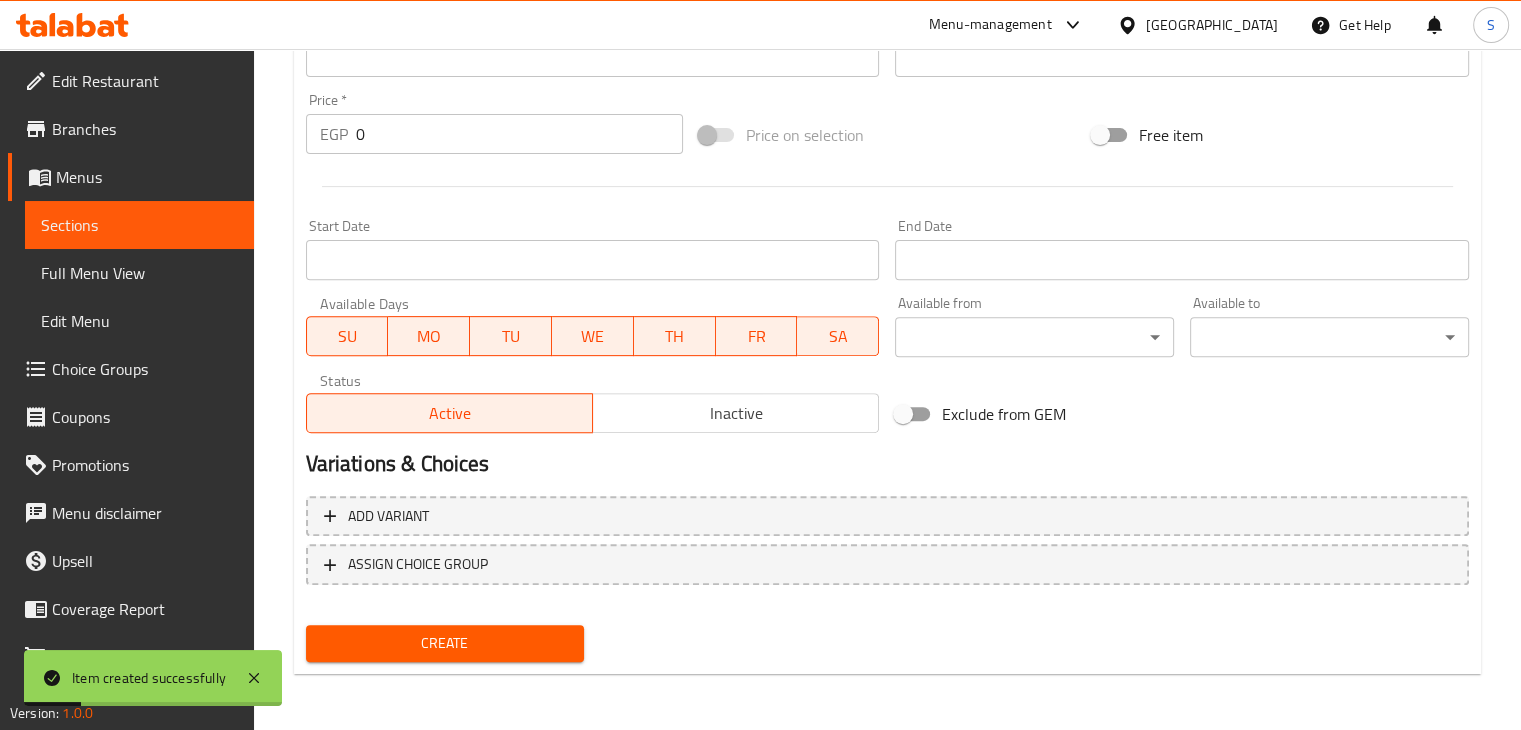 scroll, scrollTop: 0, scrollLeft: 0, axis: both 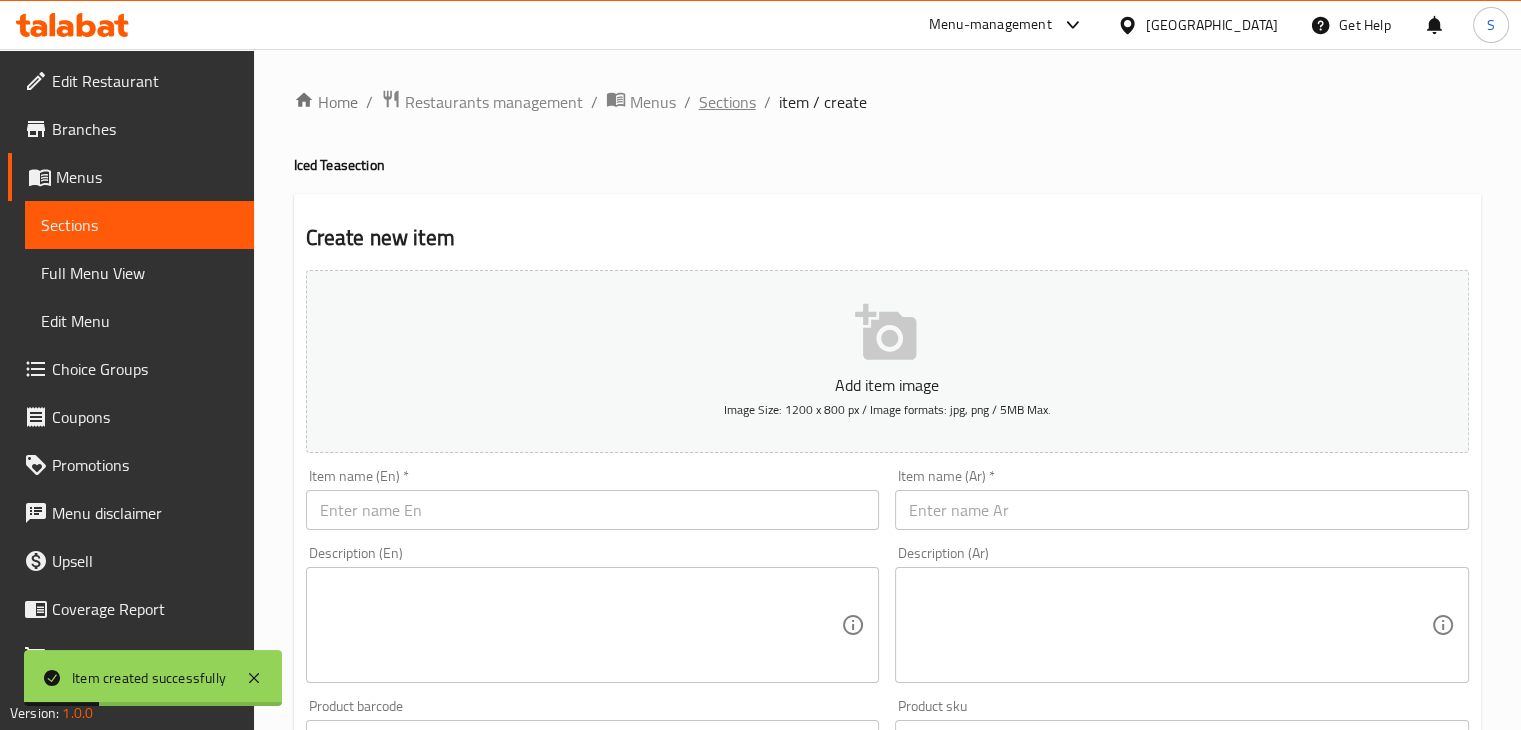 click on "Sections" at bounding box center [727, 102] 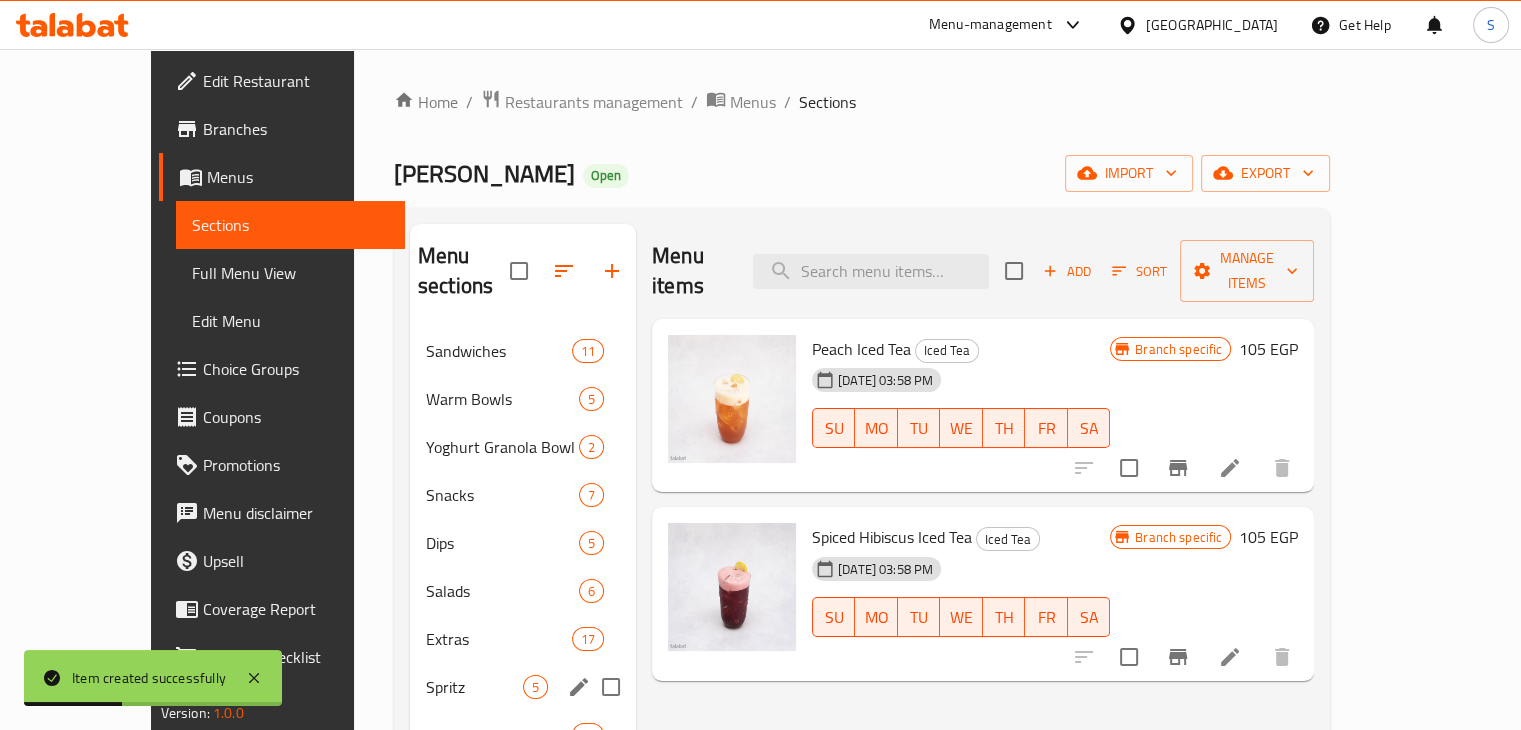 scroll, scrollTop: 351, scrollLeft: 0, axis: vertical 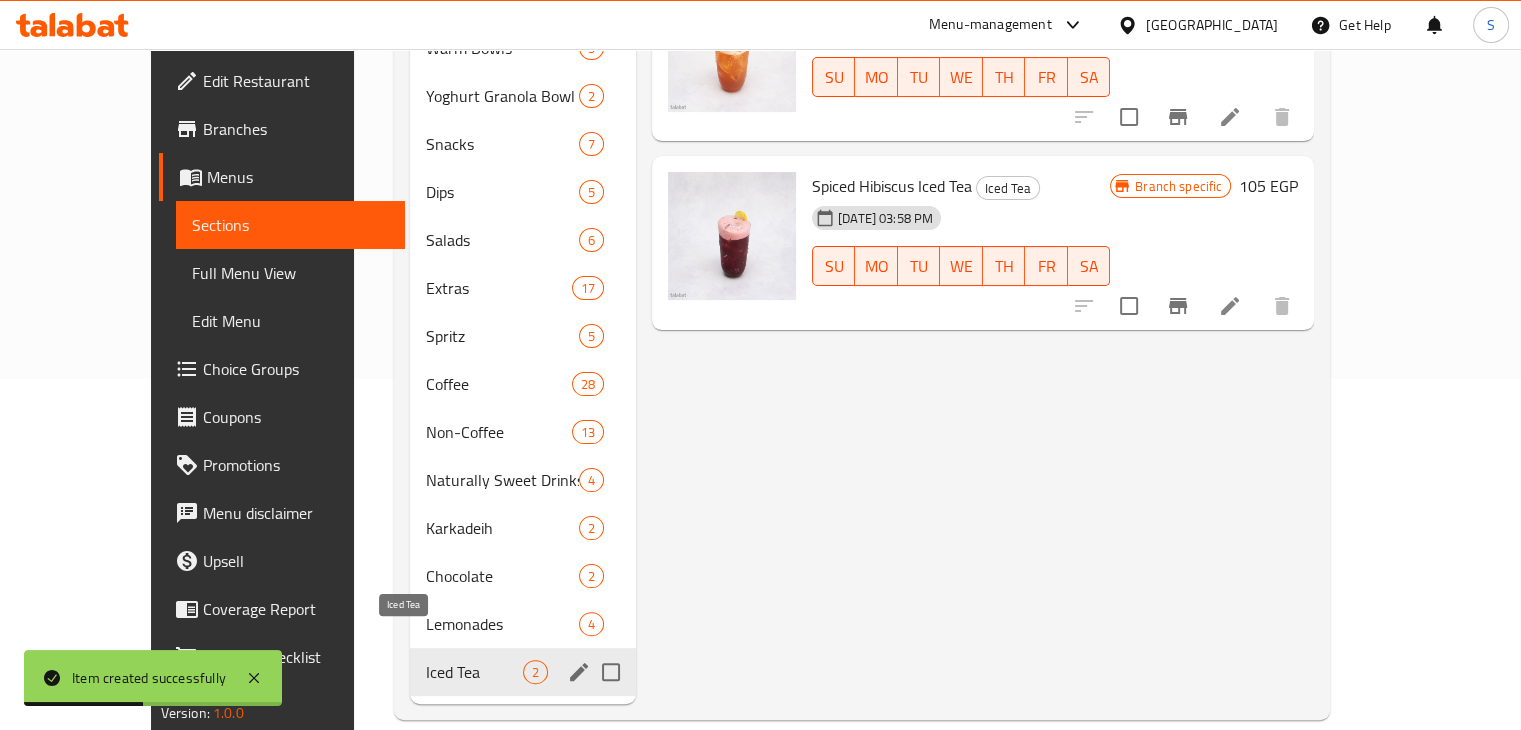 click on "Iced Tea" at bounding box center (474, 672) 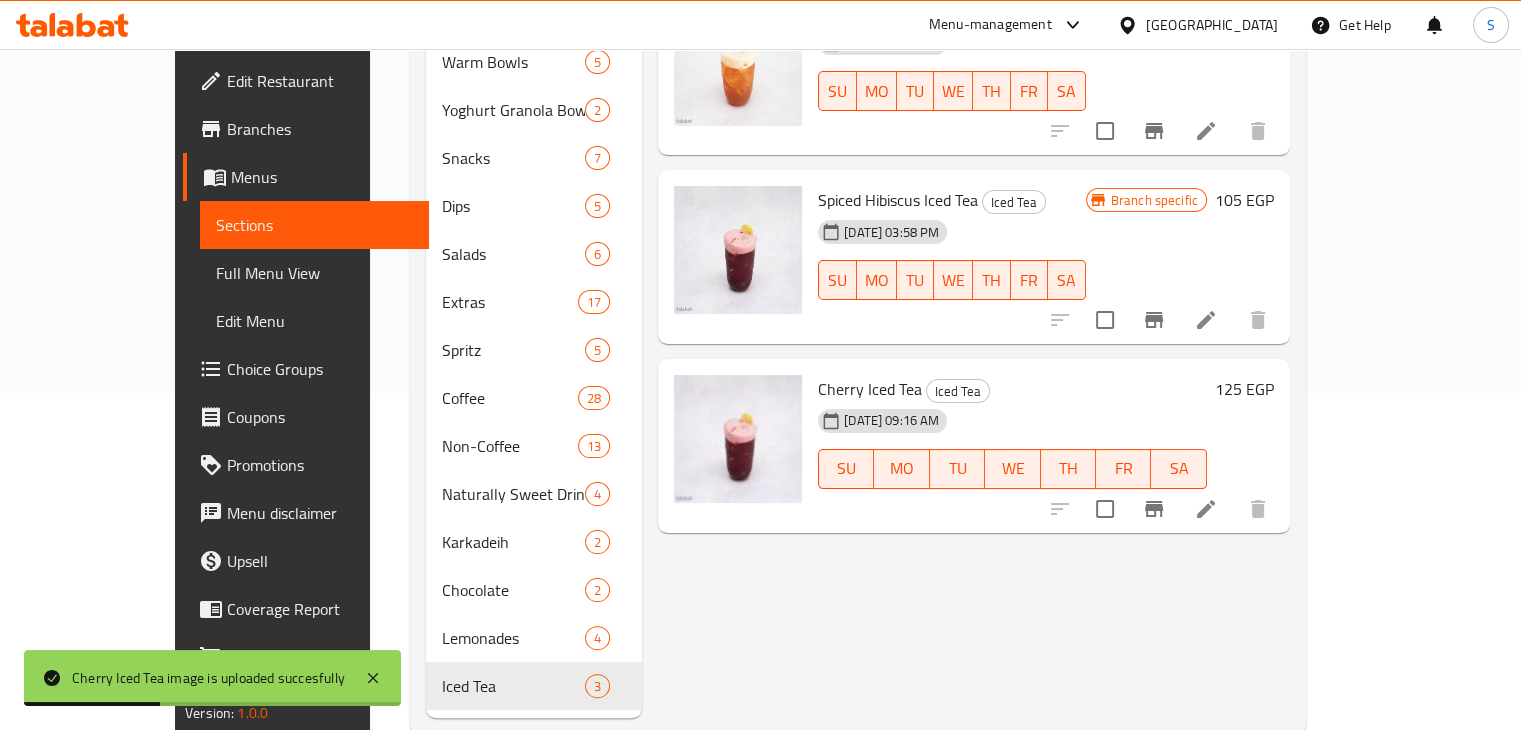 scroll, scrollTop: 51, scrollLeft: 0, axis: vertical 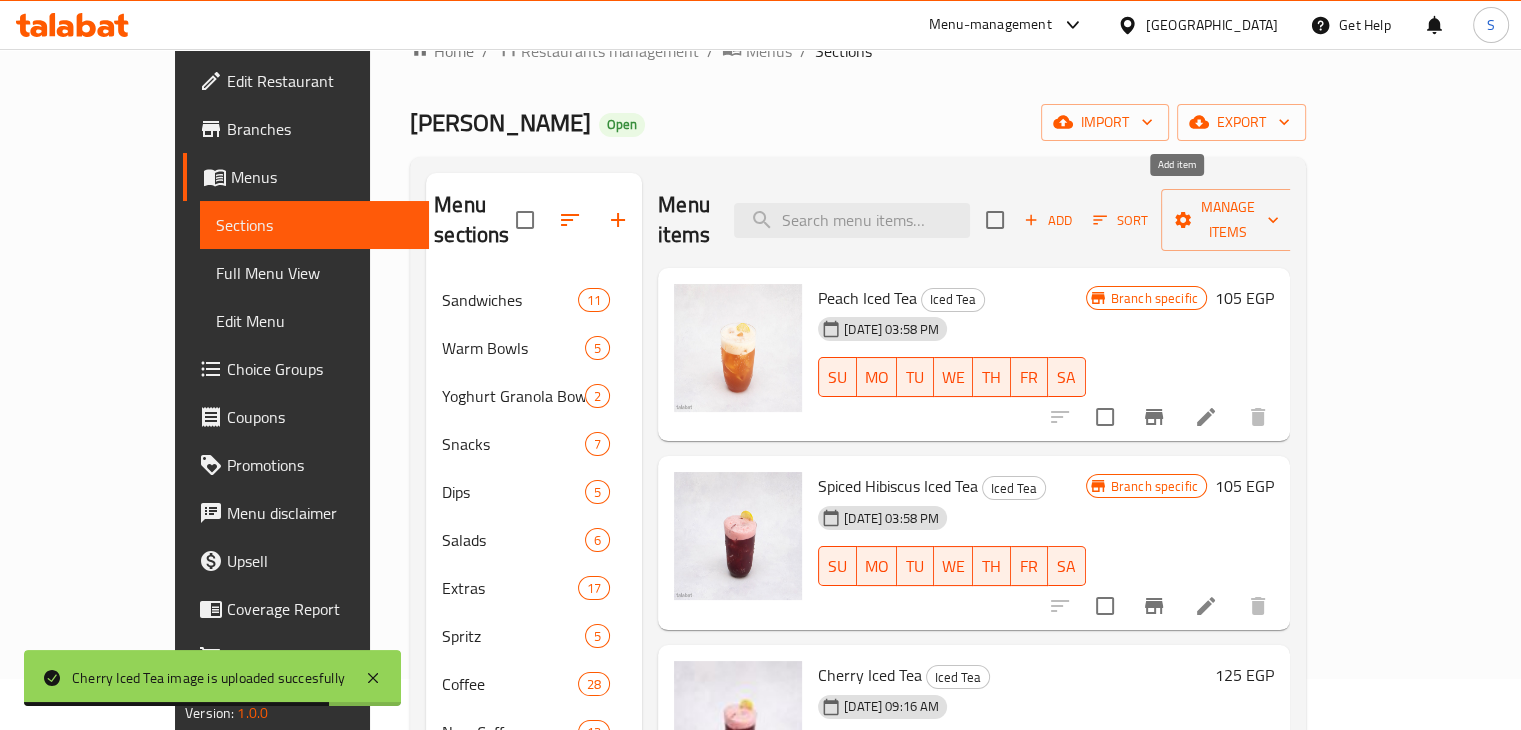 click on "Add" at bounding box center [1048, 220] 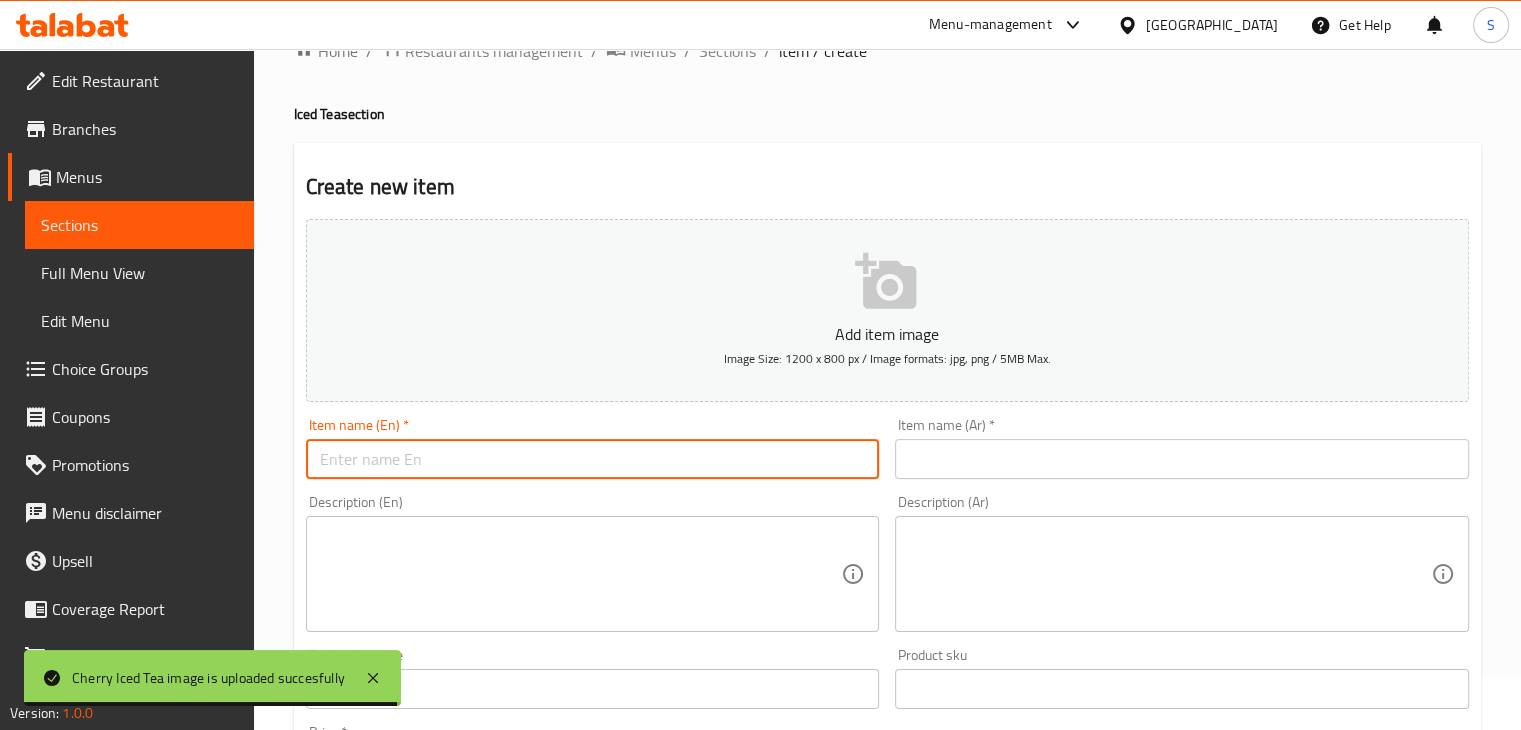 click at bounding box center (593, 459) 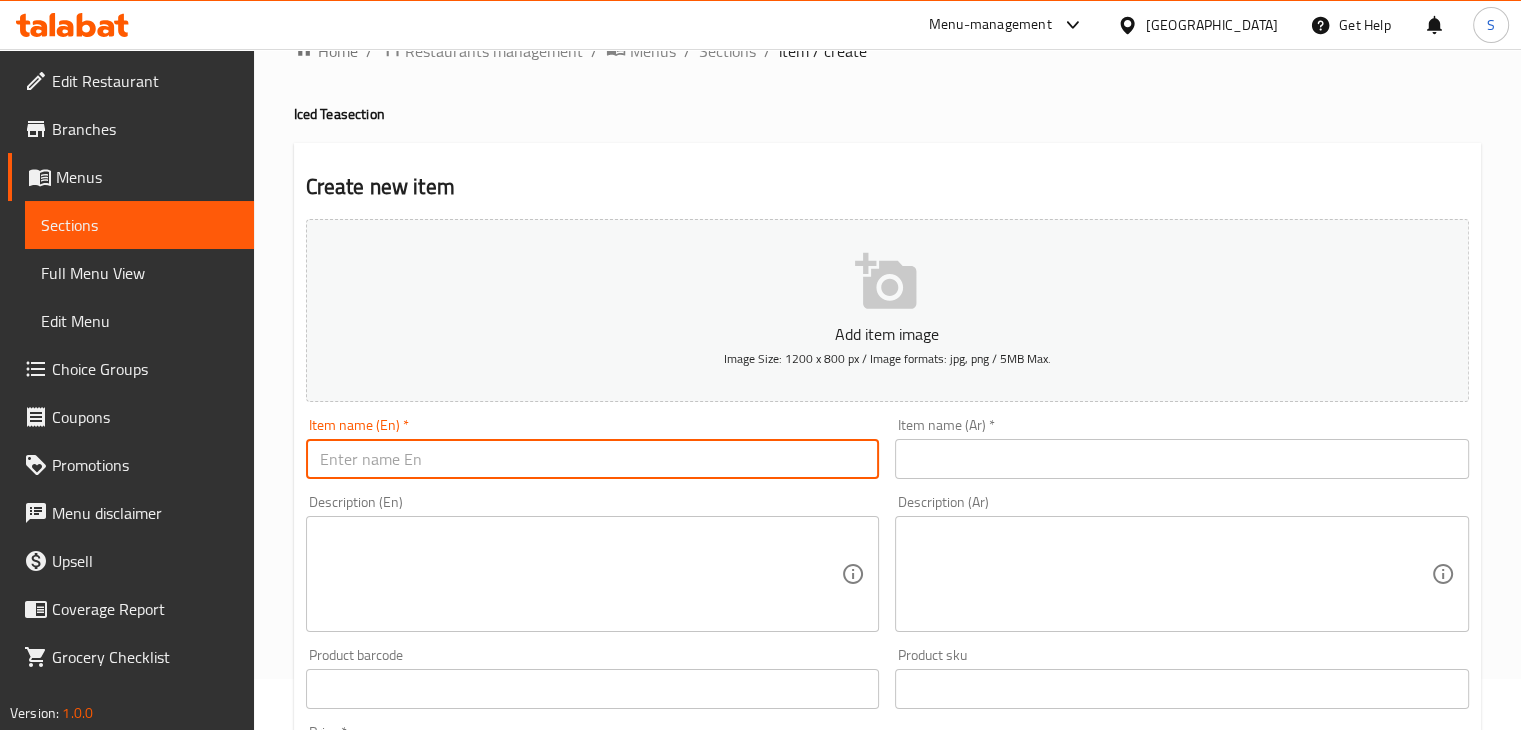 paste on "[PERSON_NAME] Colada Iced Green Tea" 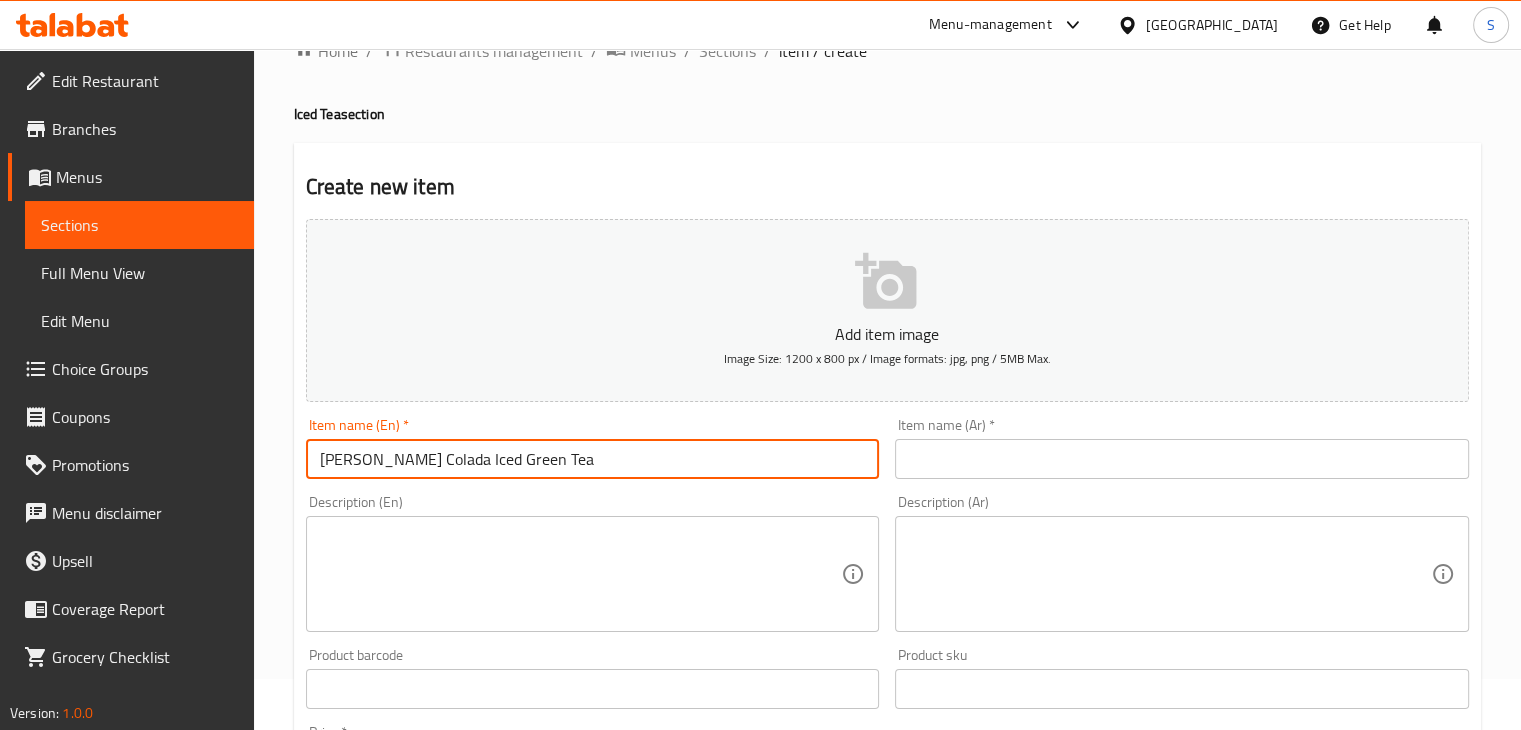 type on "[PERSON_NAME] Colada Iced Green Tea" 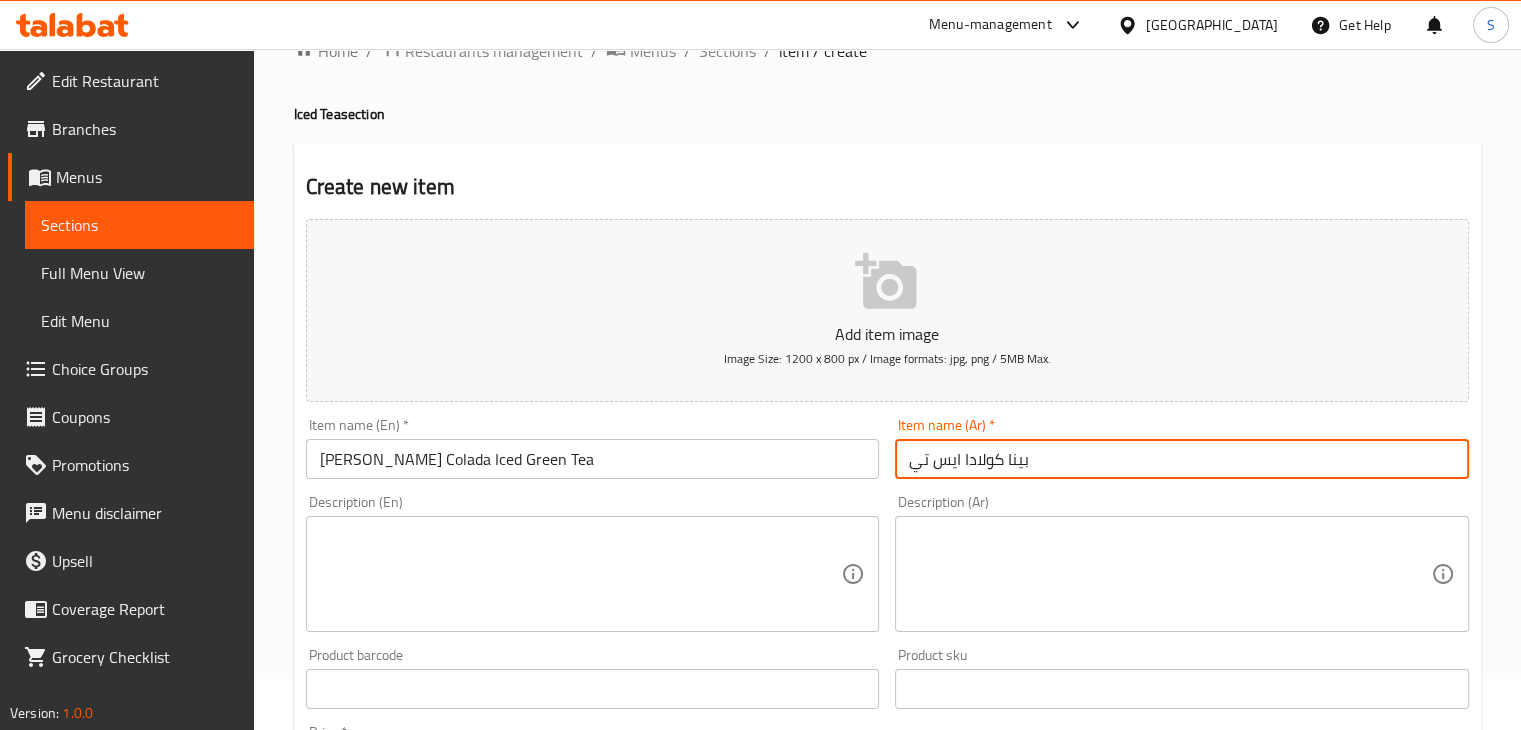 click on "بينا كولادا ايس تي" at bounding box center (1182, 459) 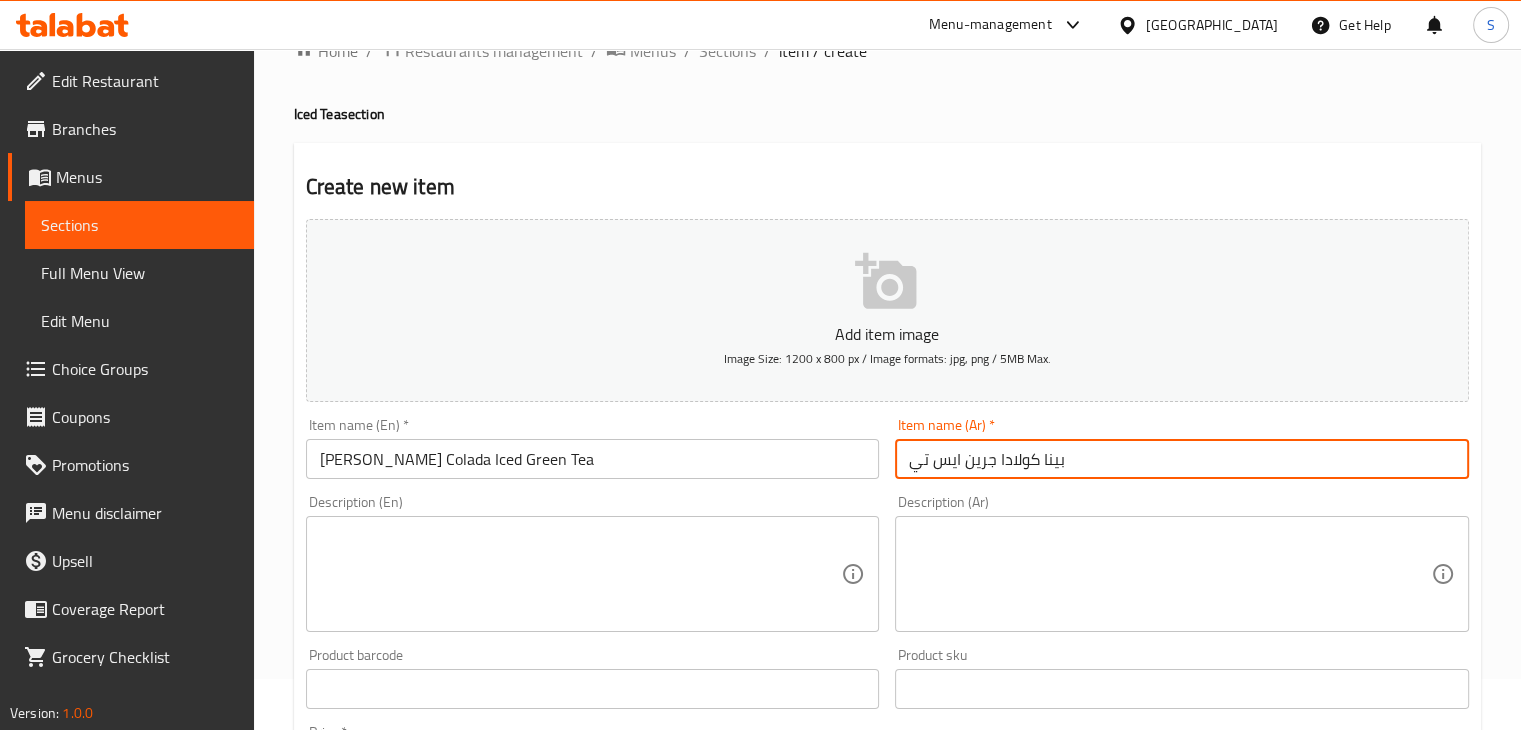 type on "بينا كولادا جرين ايس تي" 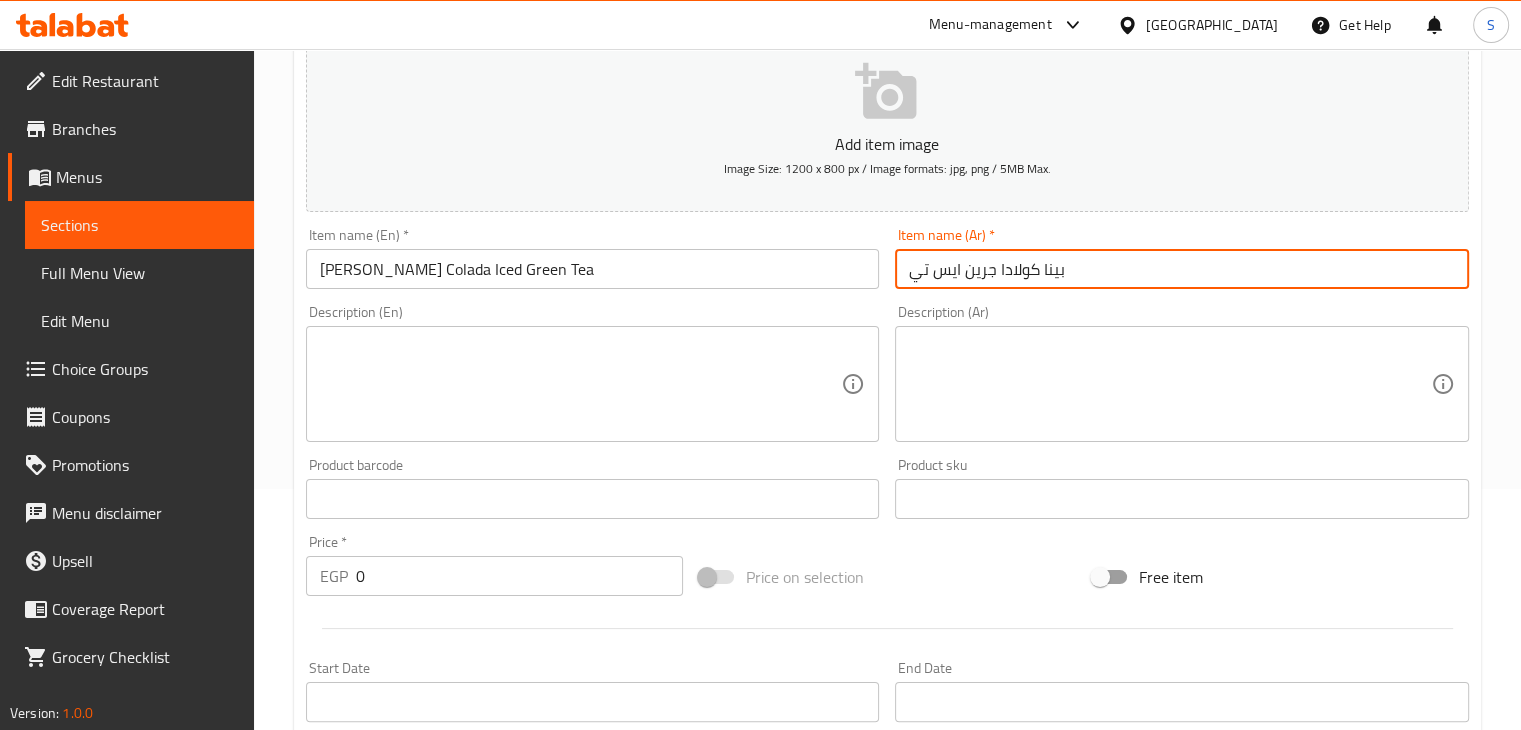 scroll, scrollTop: 351, scrollLeft: 0, axis: vertical 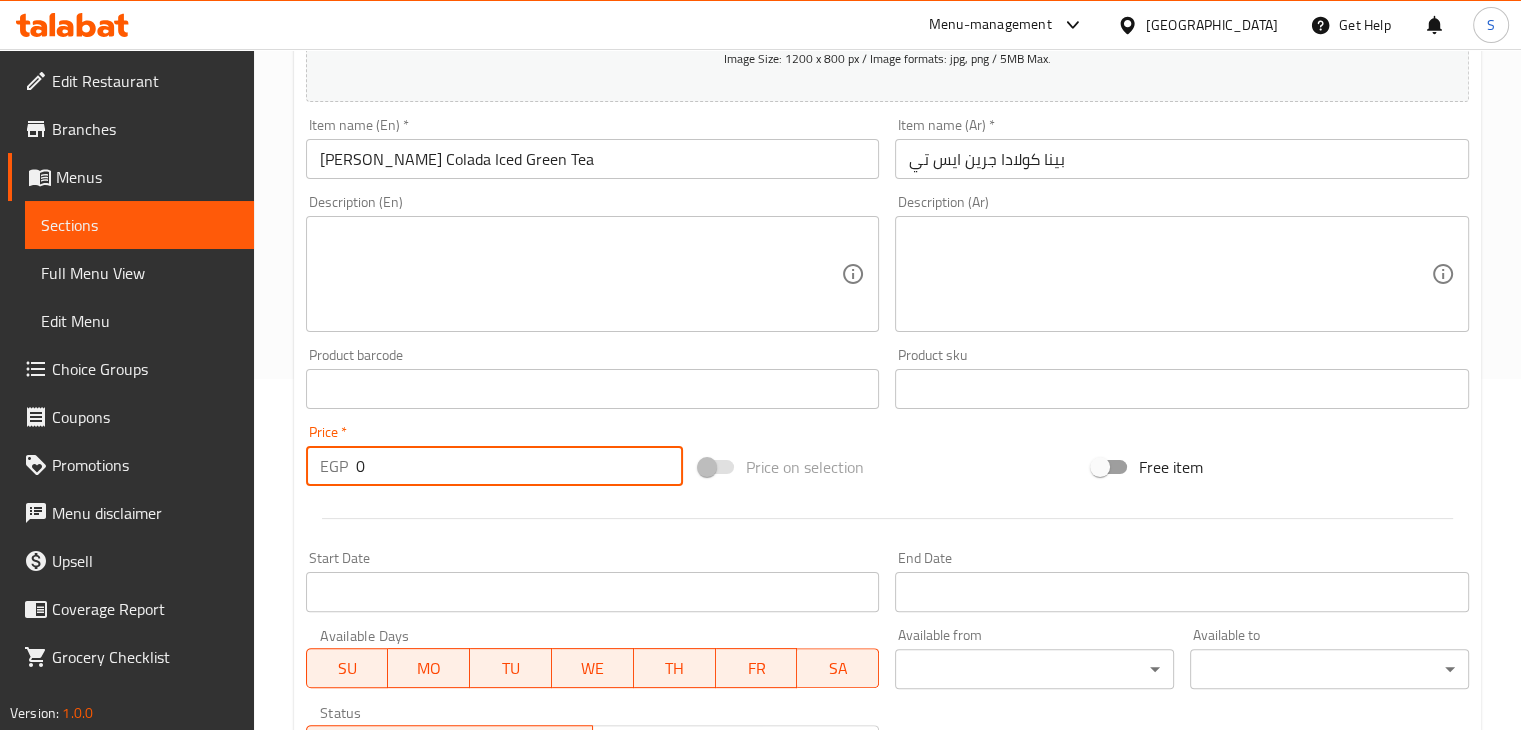 drag, startPoint x: 367, startPoint y: 463, endPoint x: 371, endPoint y: 481, distance: 18.439089 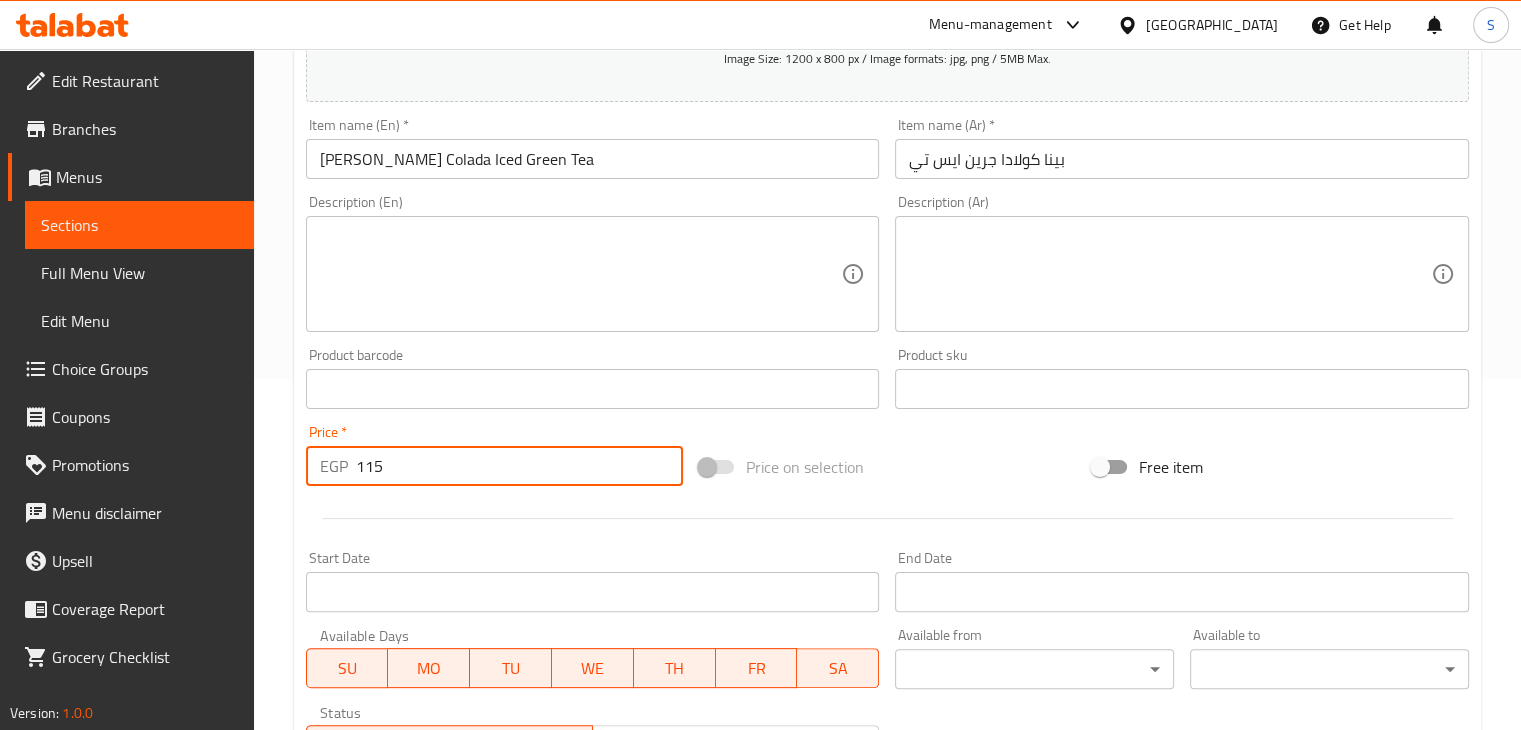 type on "115" 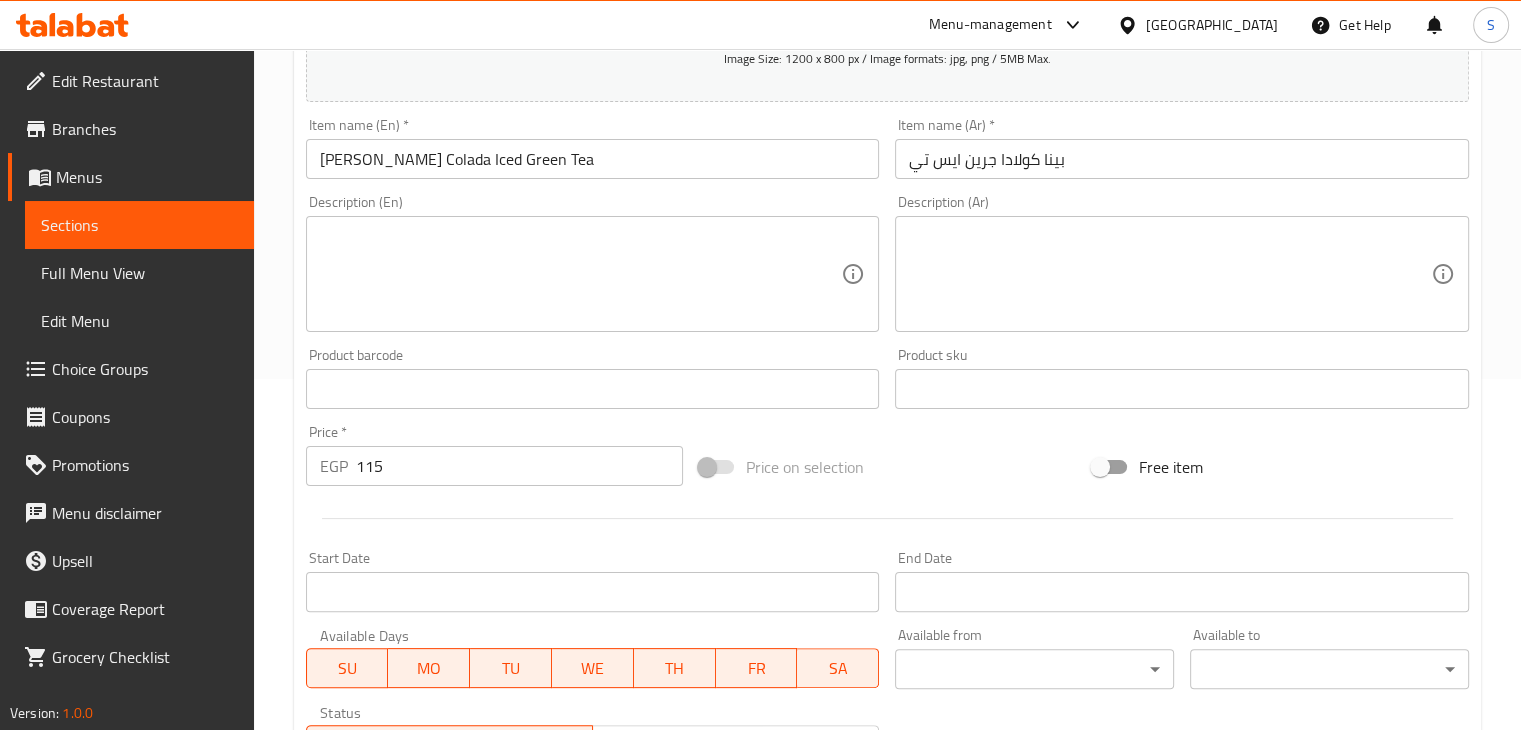 scroll, scrollTop: 683, scrollLeft: 0, axis: vertical 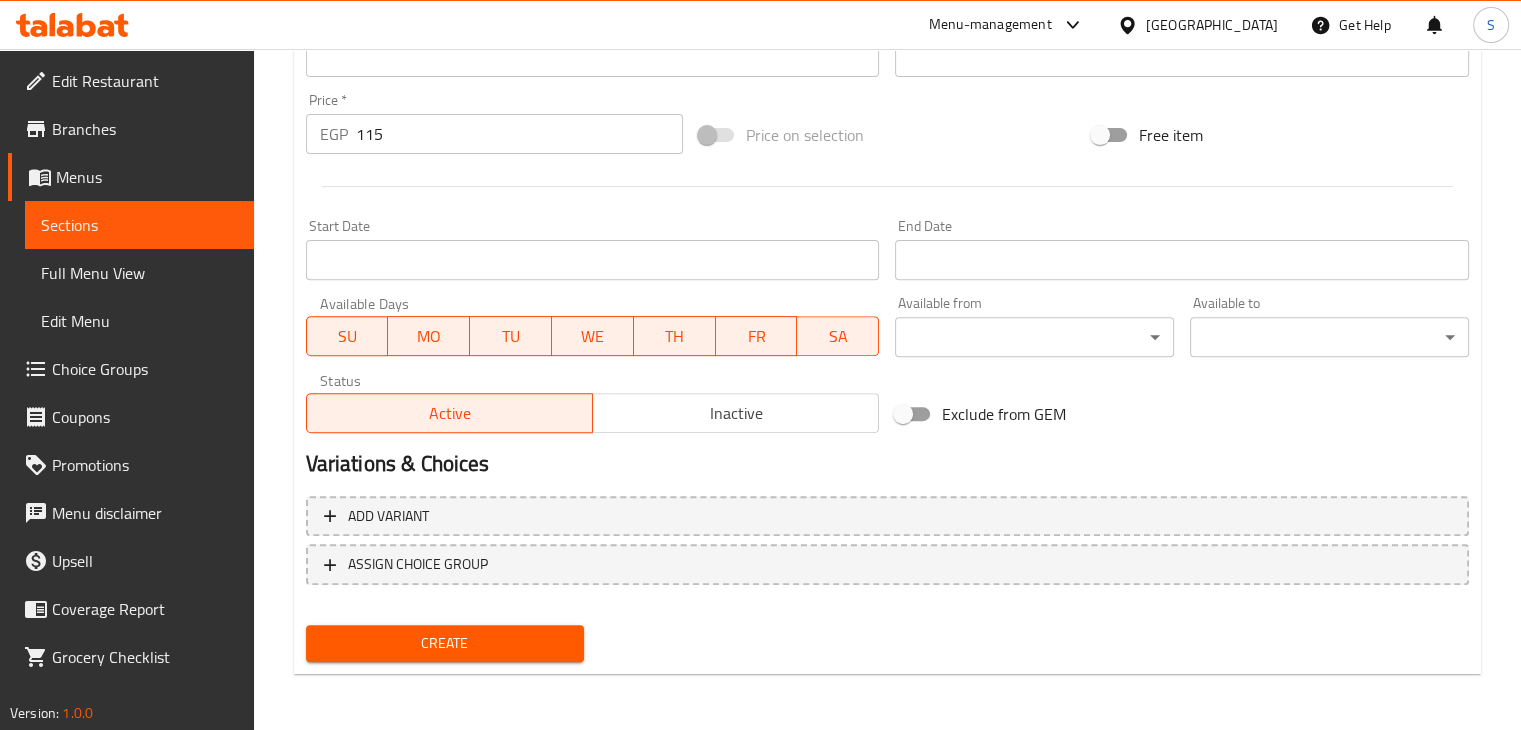 click on "Create" at bounding box center (445, 643) 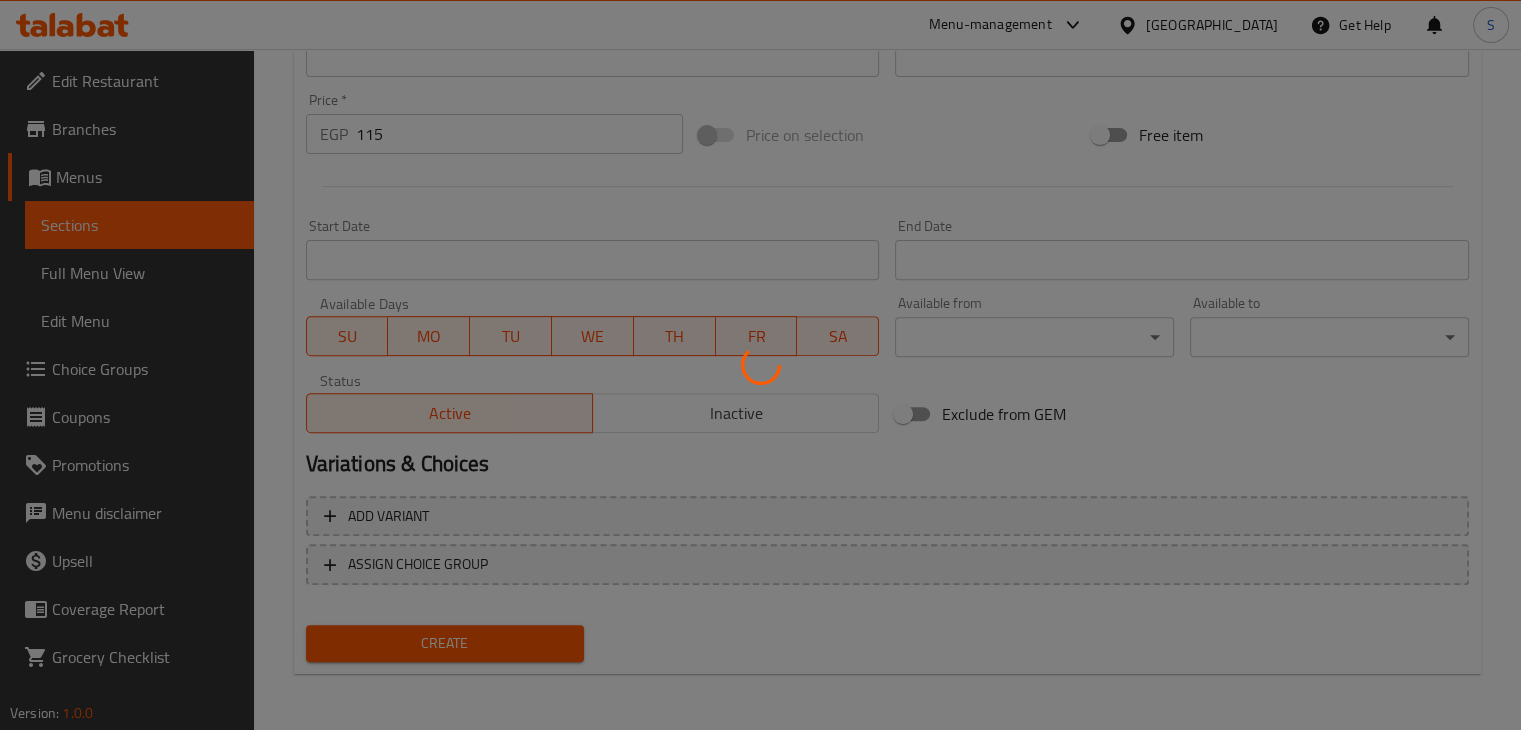 type 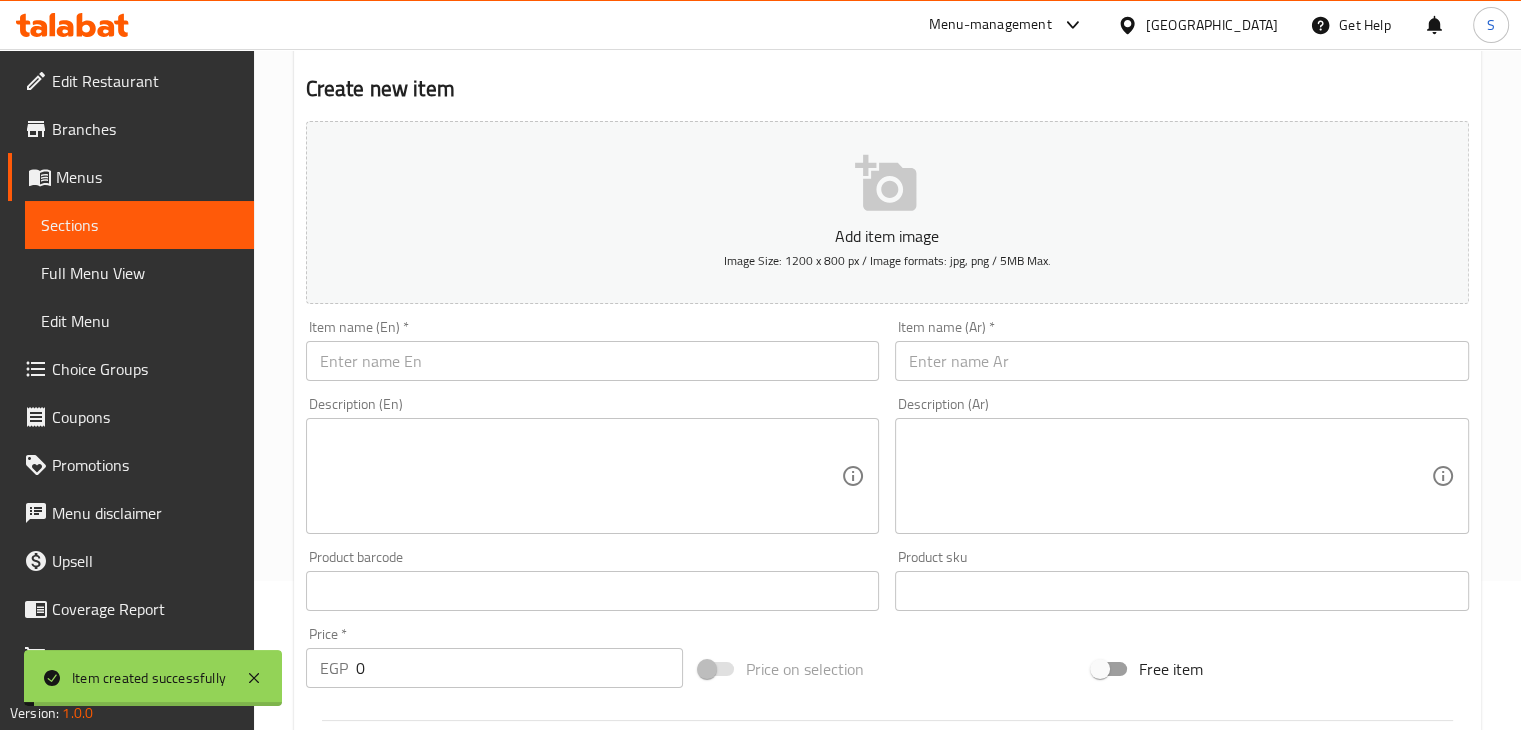 scroll, scrollTop: 0, scrollLeft: 0, axis: both 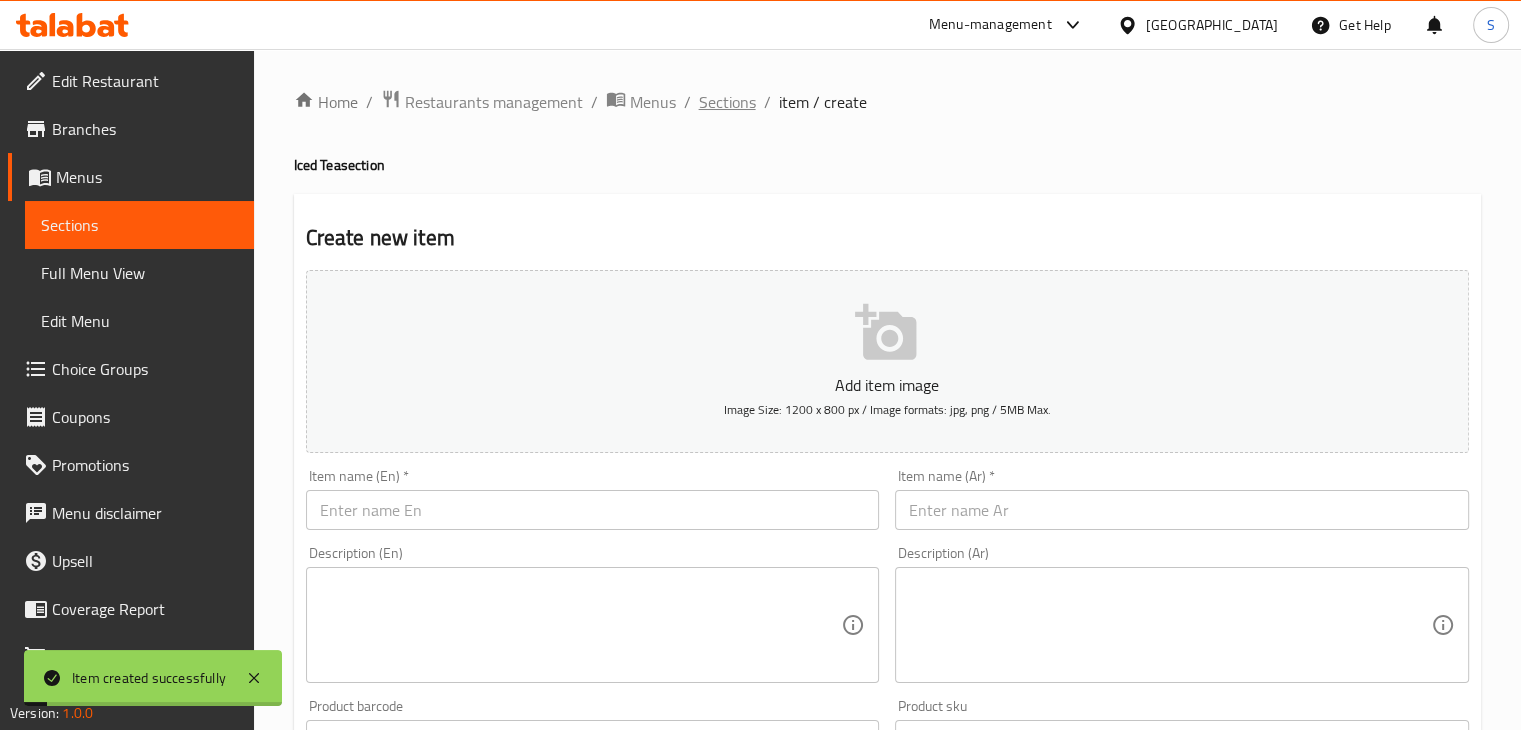 click on "Sections" at bounding box center (727, 102) 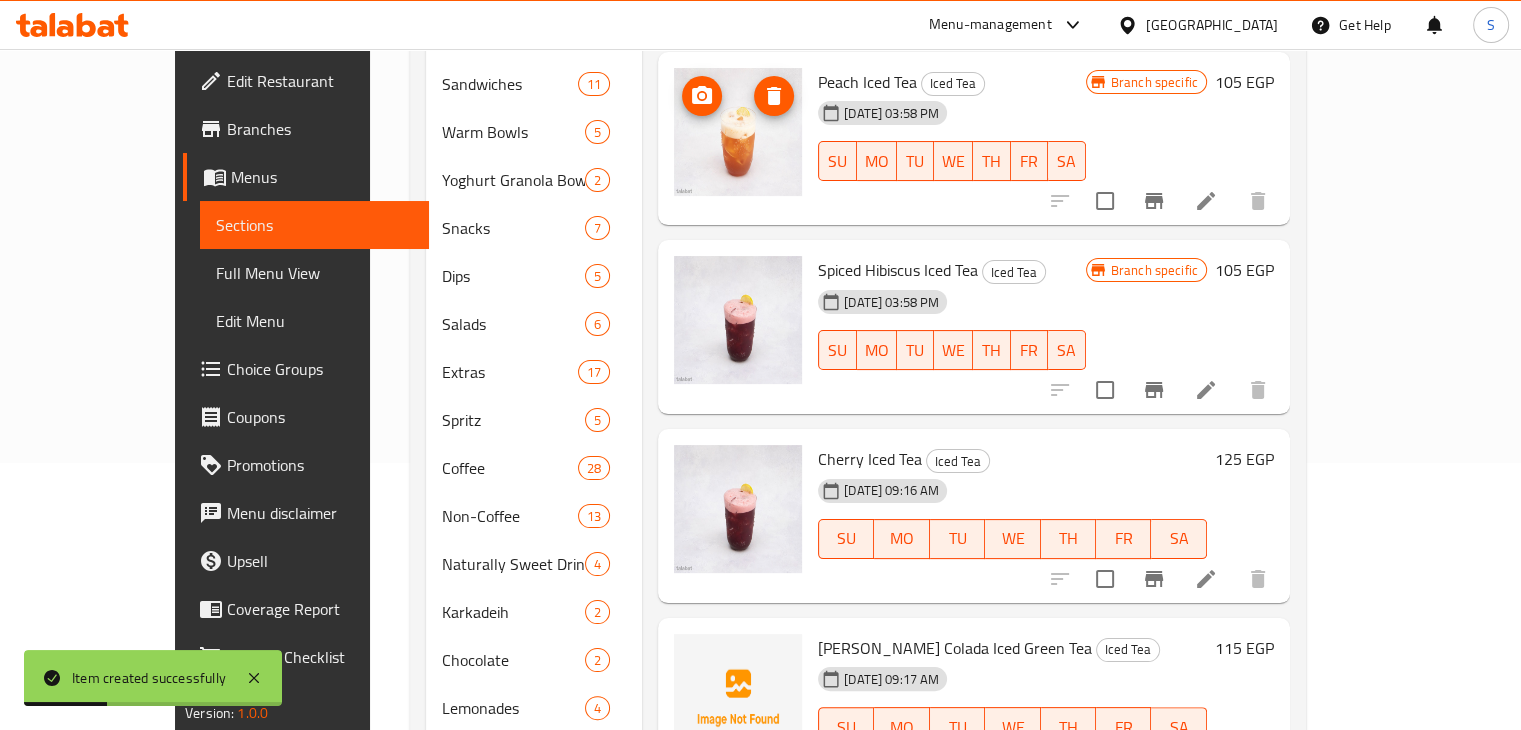 scroll, scrollTop: 151, scrollLeft: 0, axis: vertical 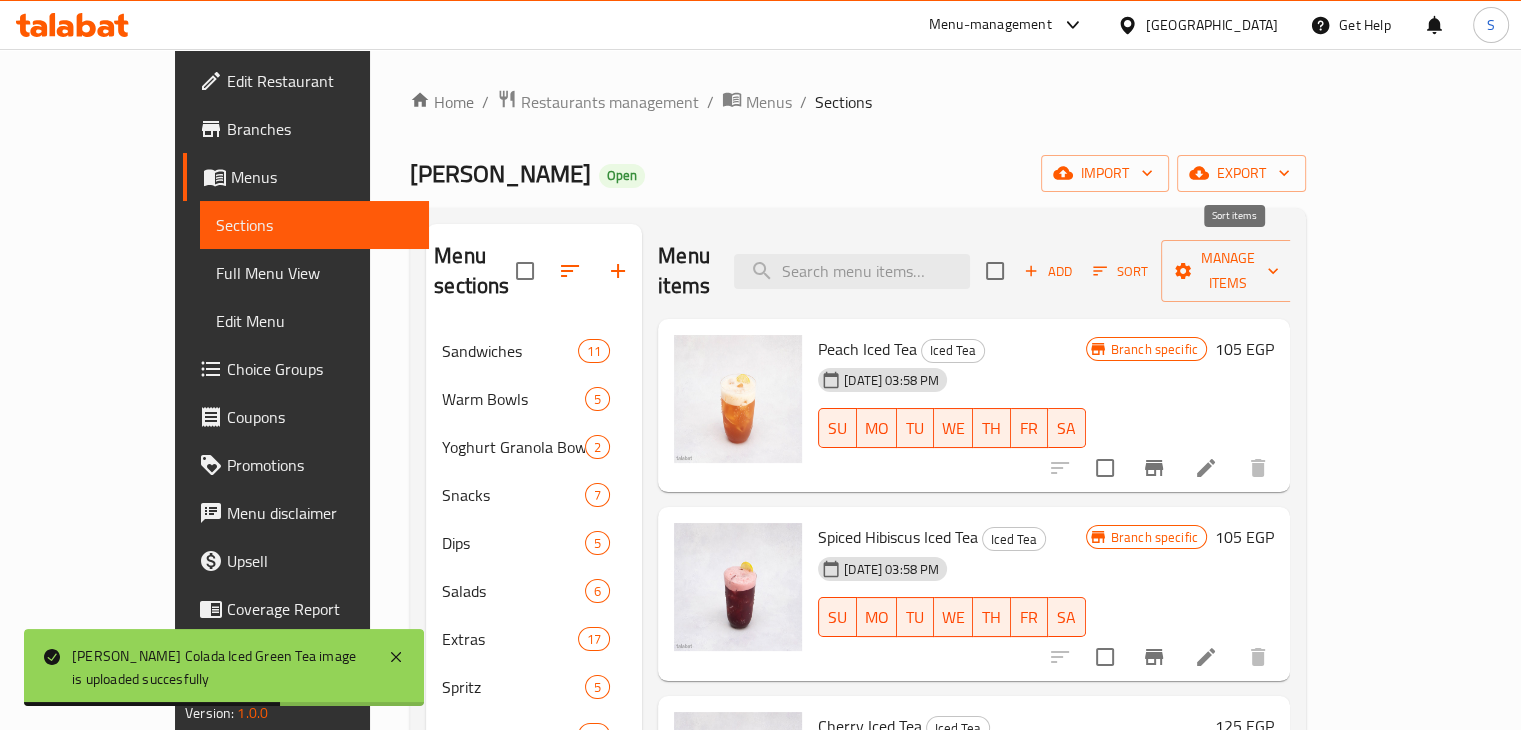 click on "Sort" at bounding box center (1120, 271) 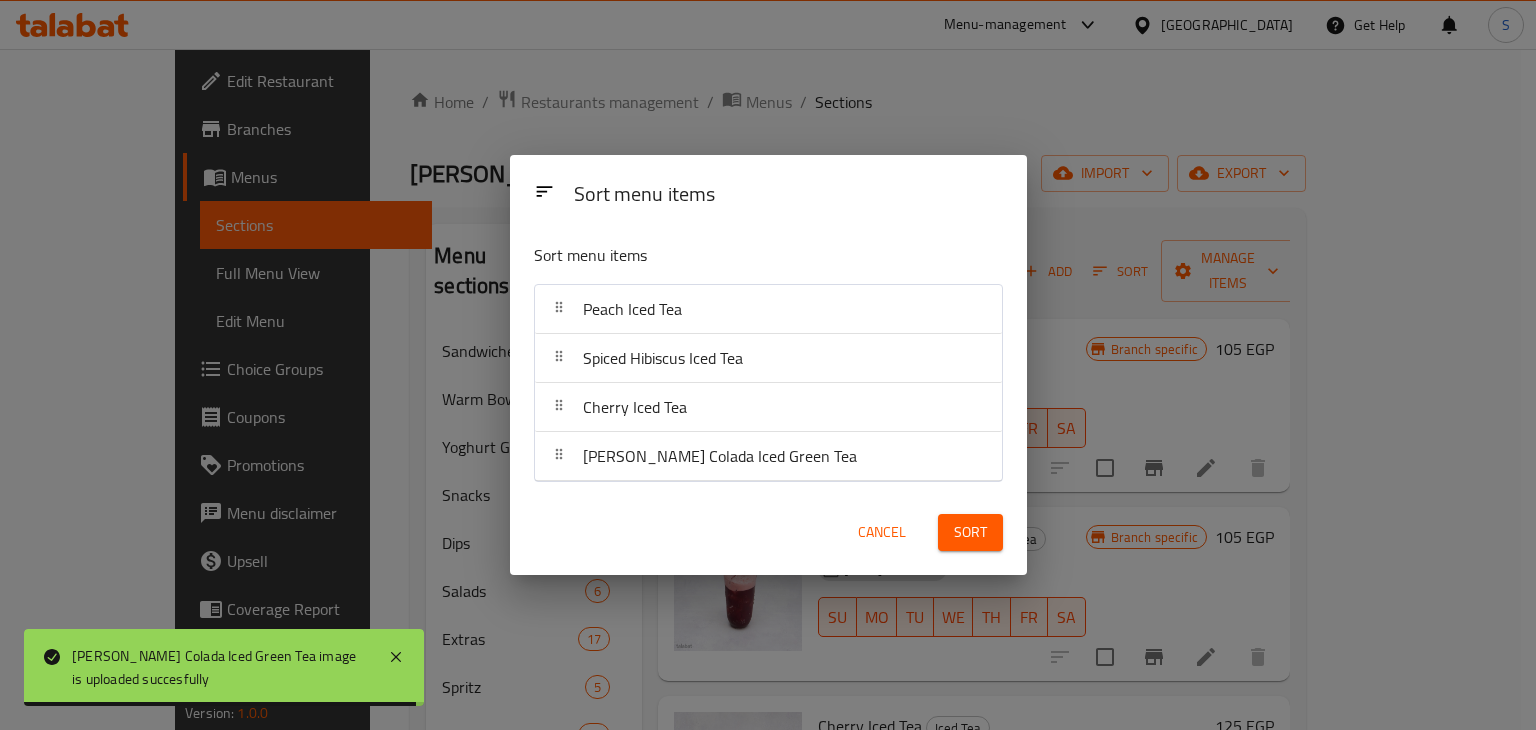 click on "Cancel" at bounding box center (882, 532) 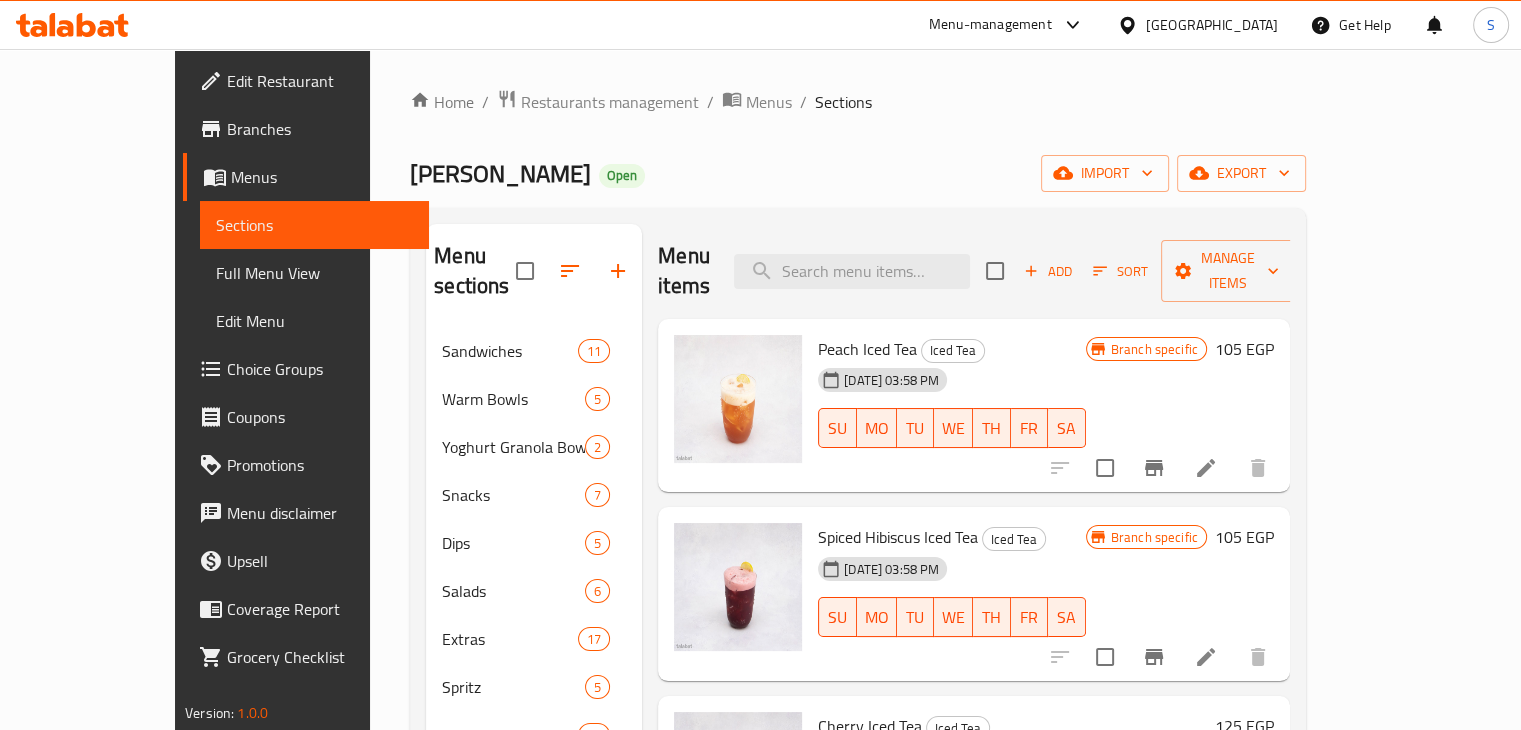 click on "Add" at bounding box center (1048, 271) 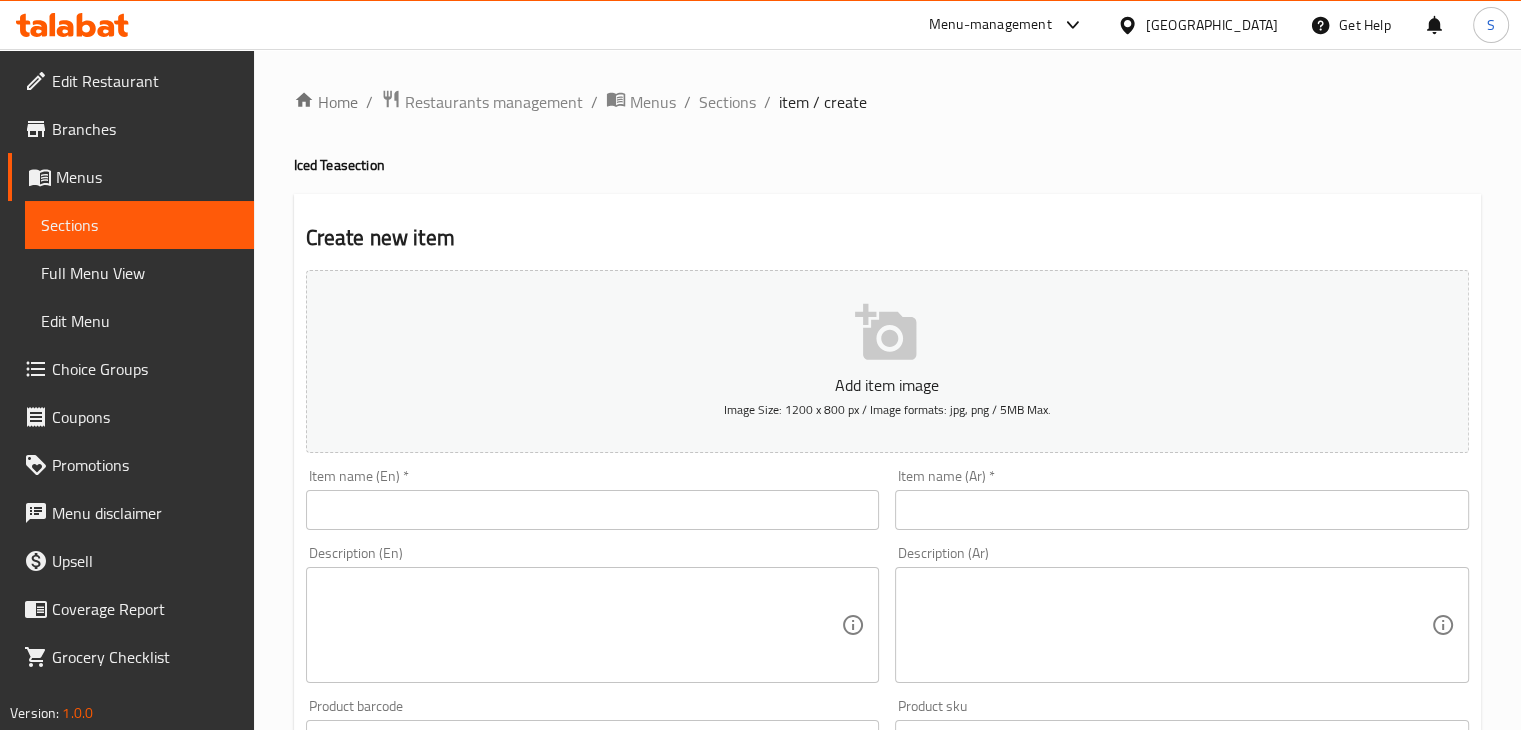 drag, startPoint x: 666, startPoint y: 476, endPoint x: 654, endPoint y: 505, distance: 31.38471 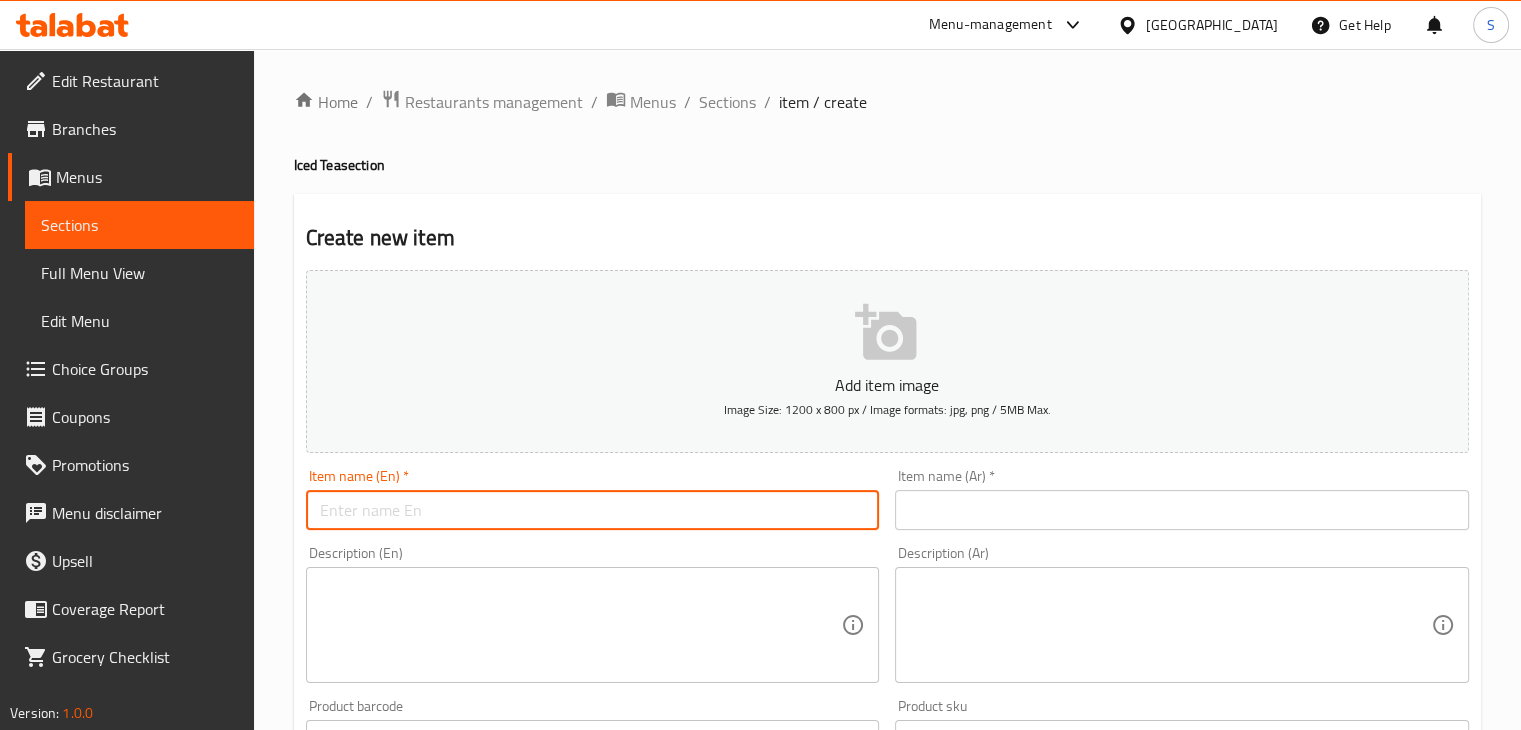 paste on "Lemon Mint Iced Green Tea" 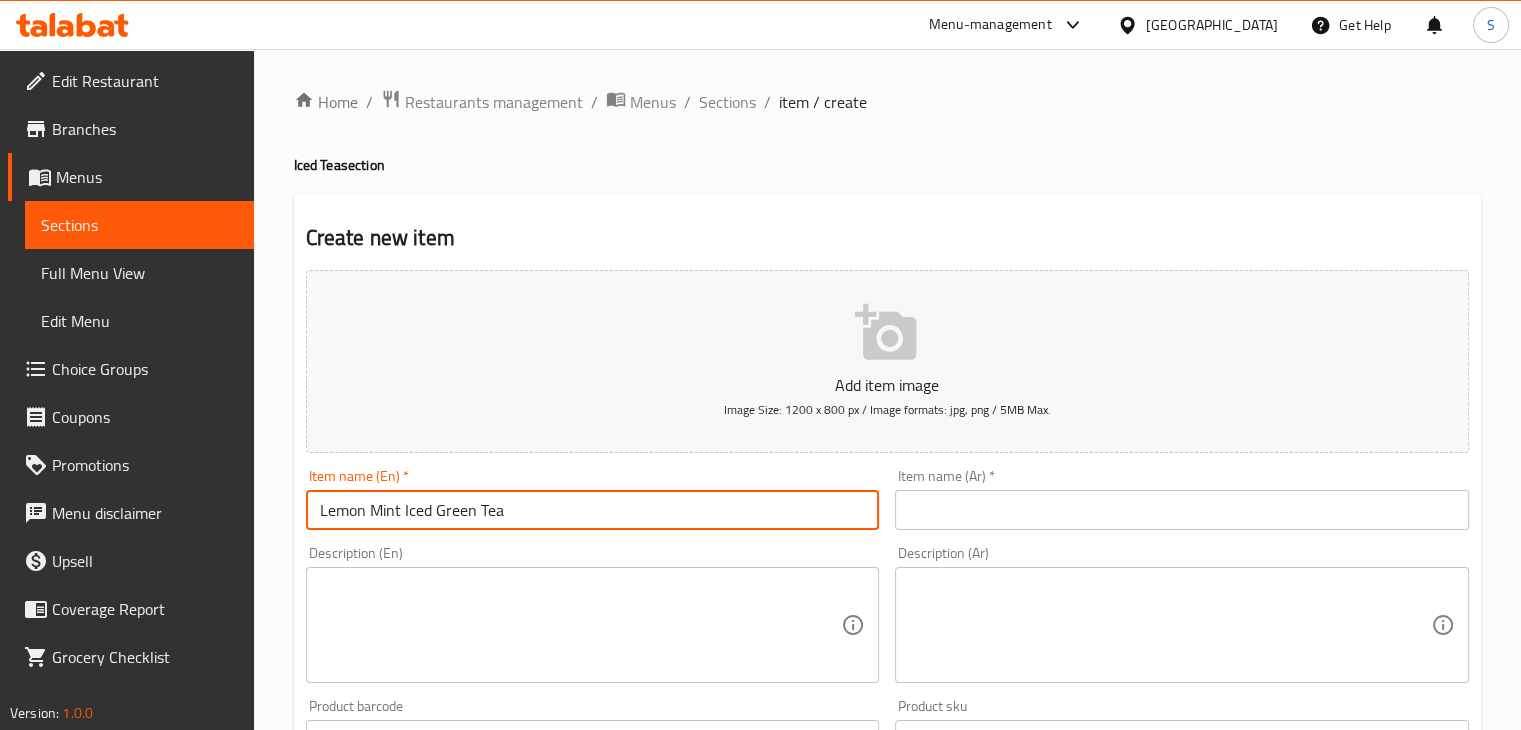 type on "Lemon Mint Iced Green Tea" 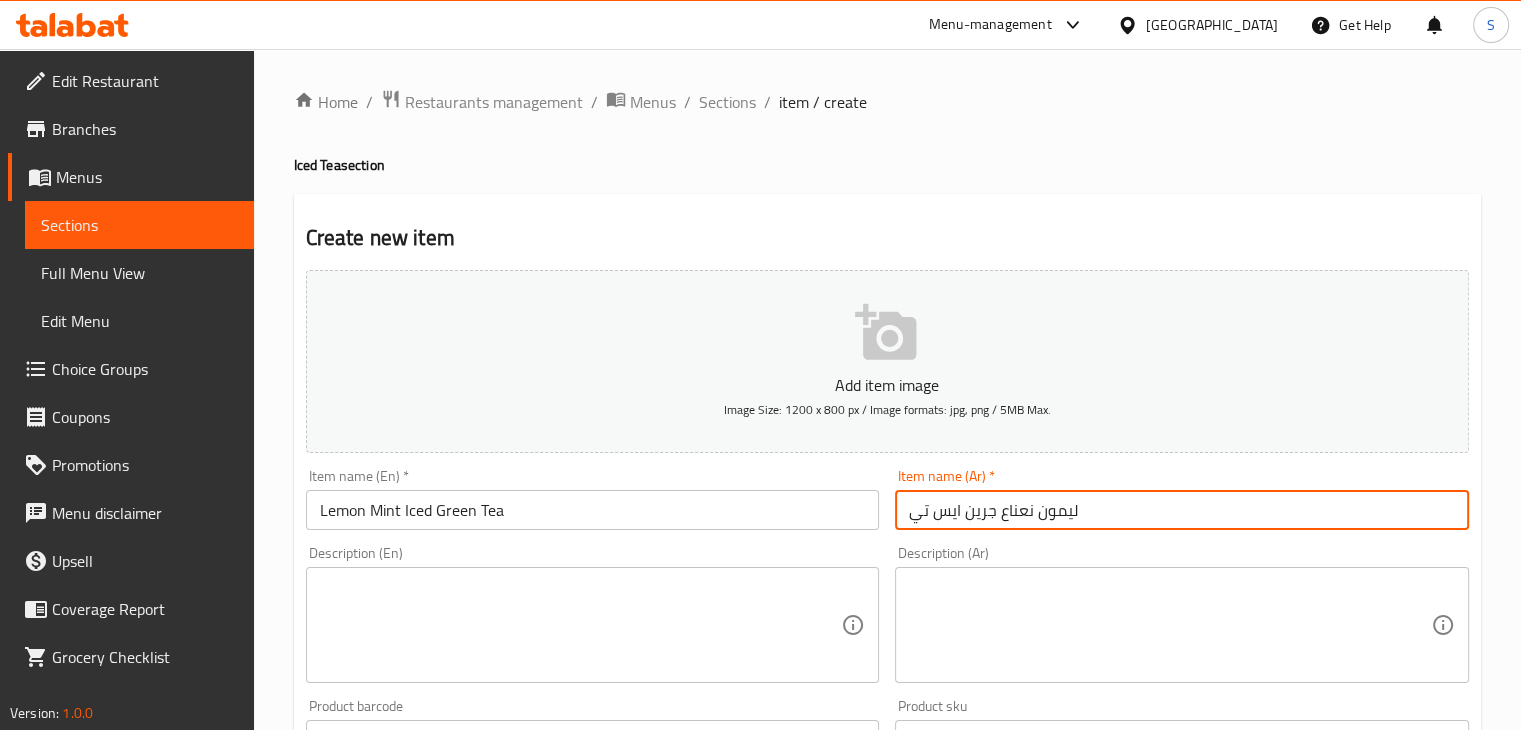 type on "ليمون نعناع جرين ايس تي" 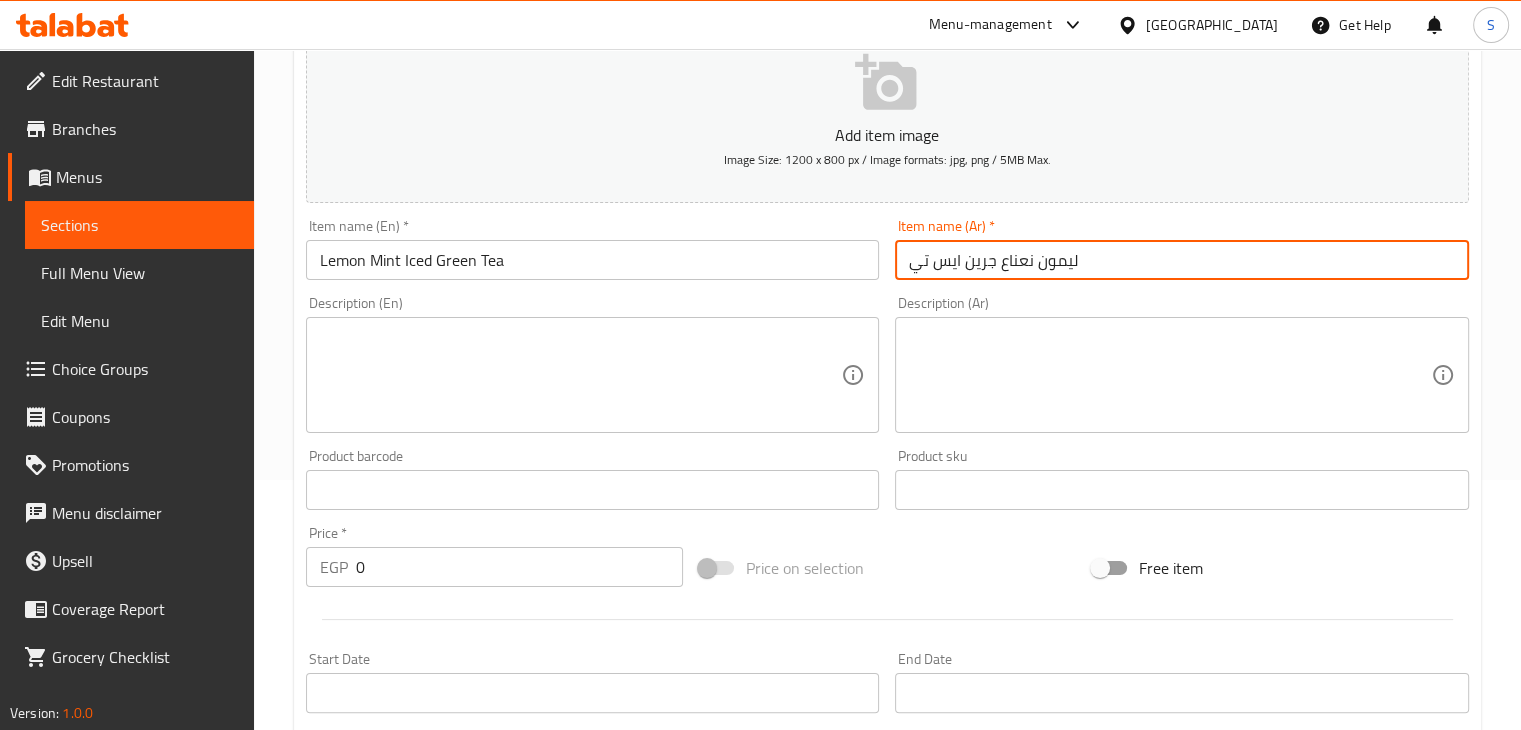 scroll, scrollTop: 300, scrollLeft: 0, axis: vertical 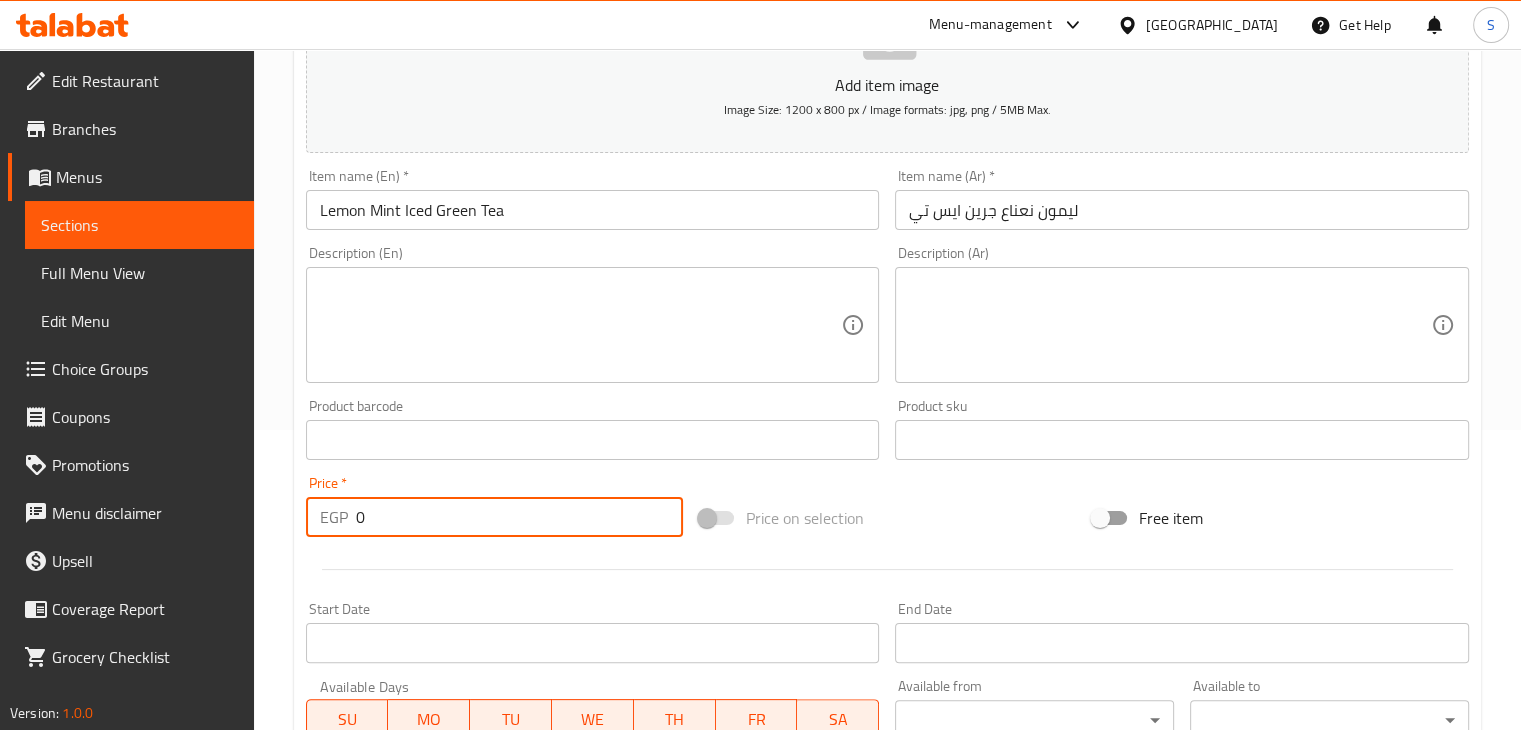 drag, startPoint x: 386, startPoint y: 529, endPoint x: 317, endPoint y: 517, distance: 70.035706 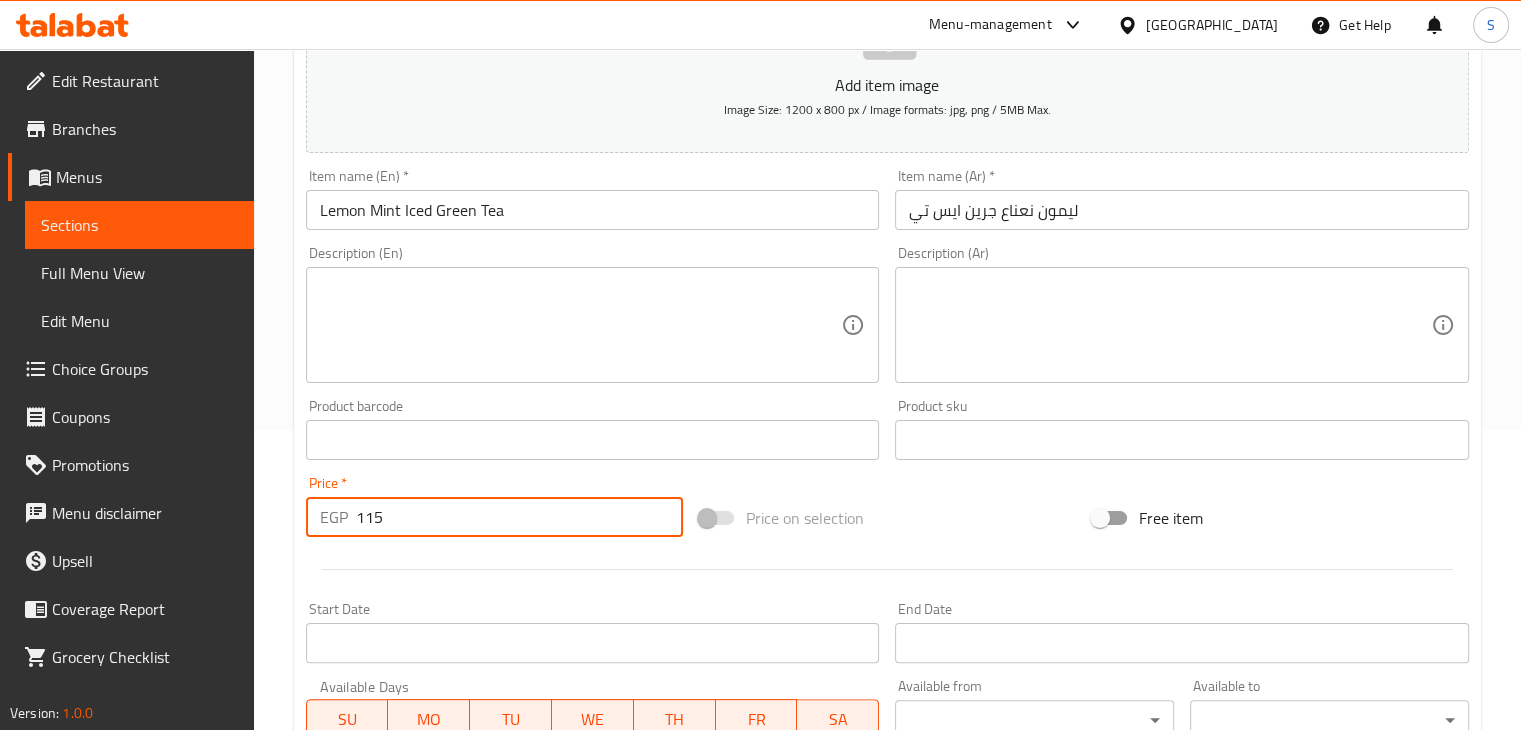 type on "115" 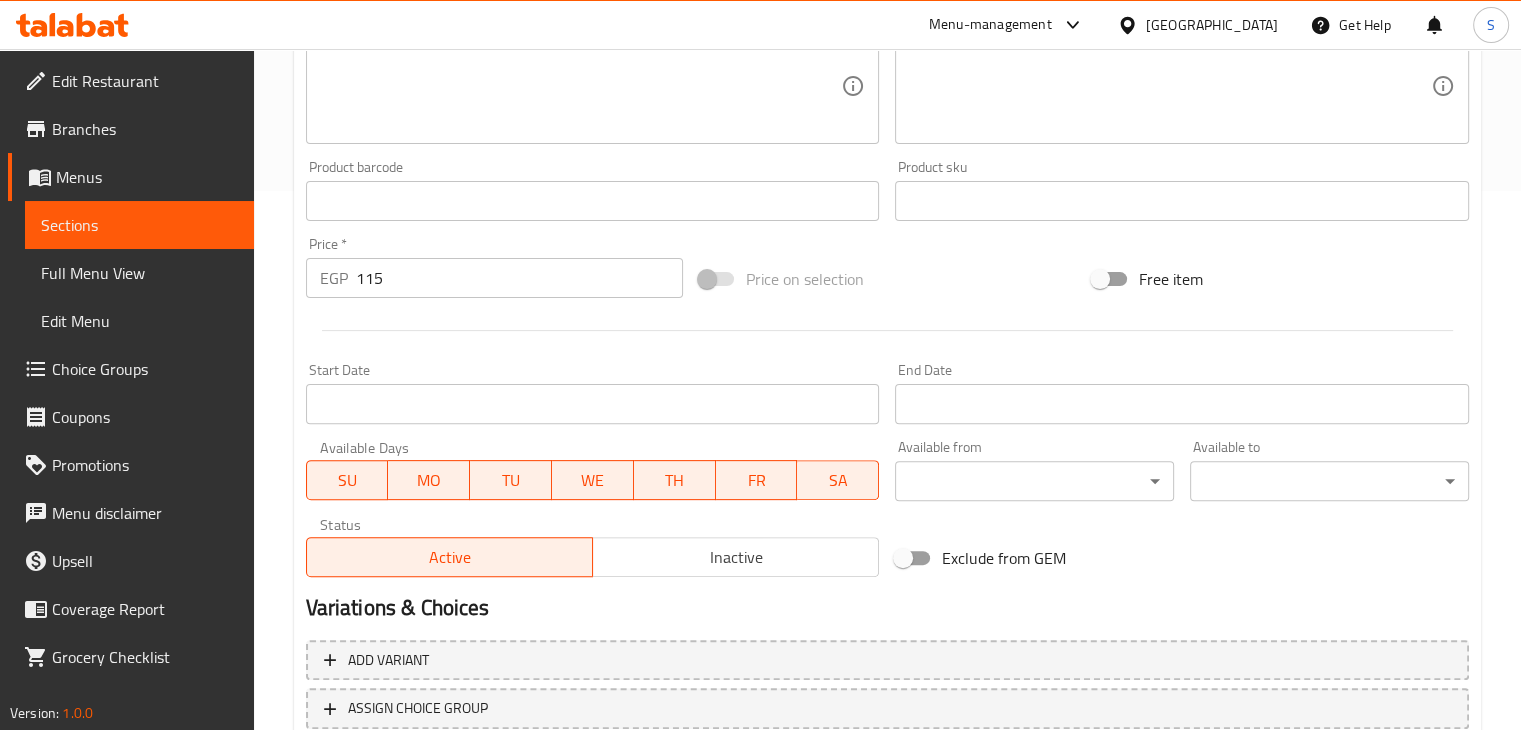 scroll, scrollTop: 683, scrollLeft: 0, axis: vertical 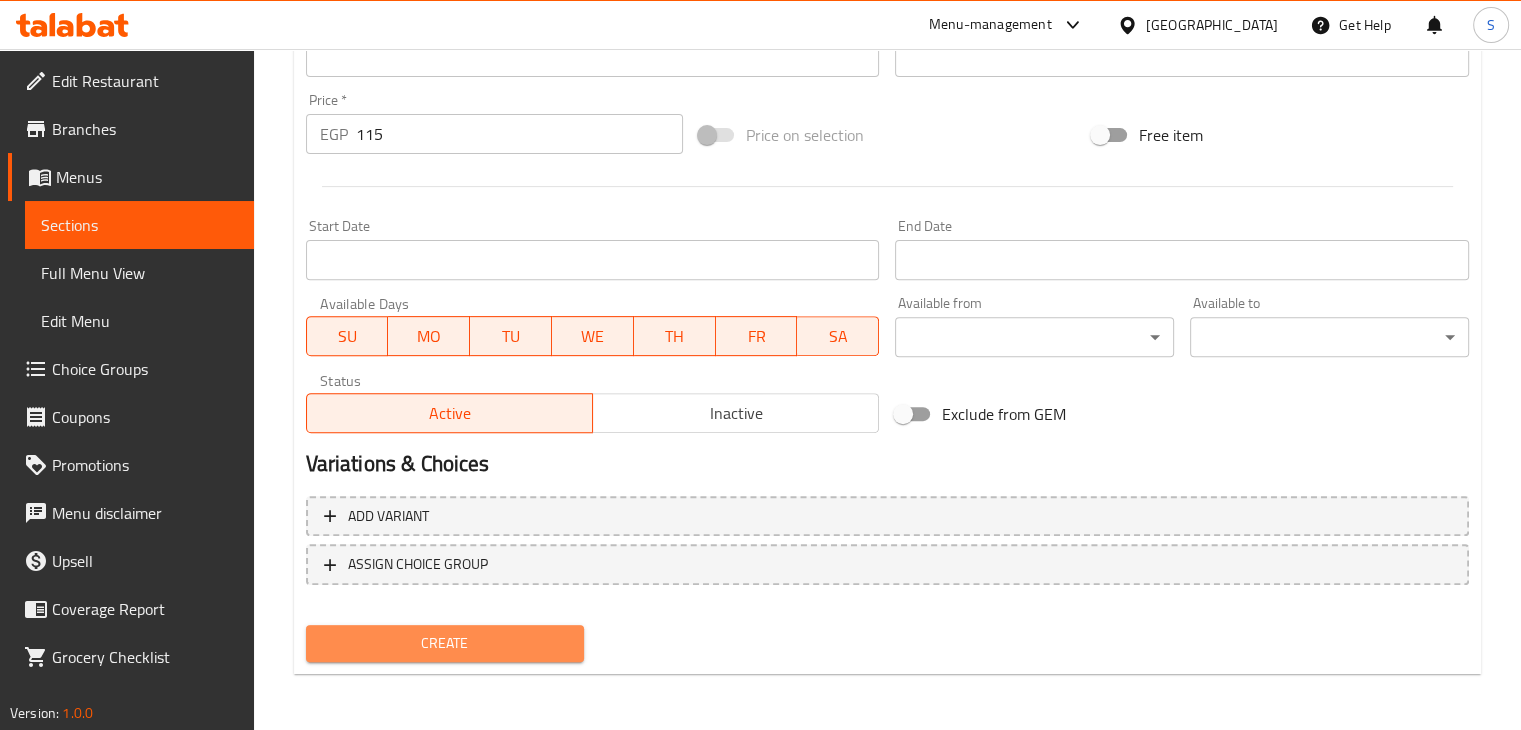click on "Create" at bounding box center (445, 643) 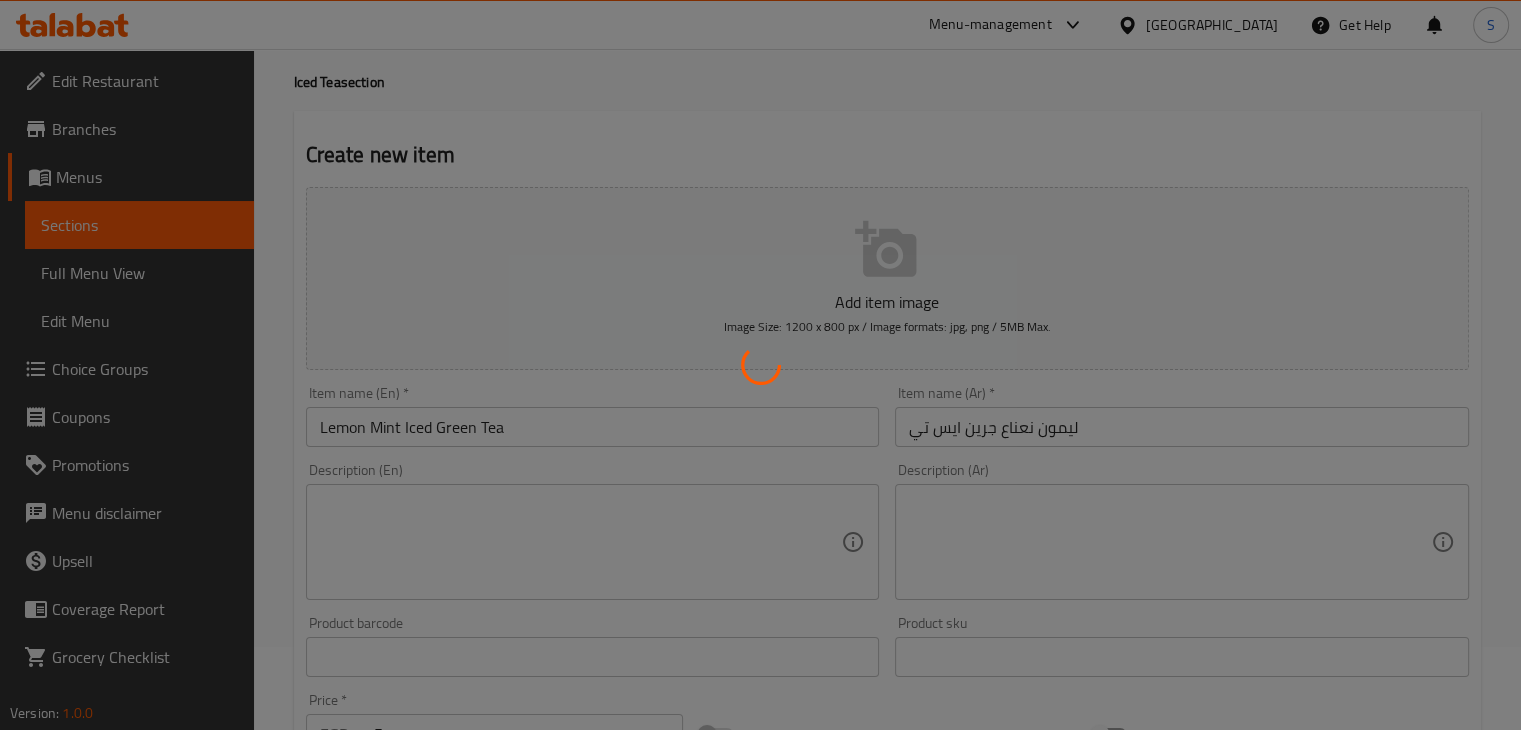 type 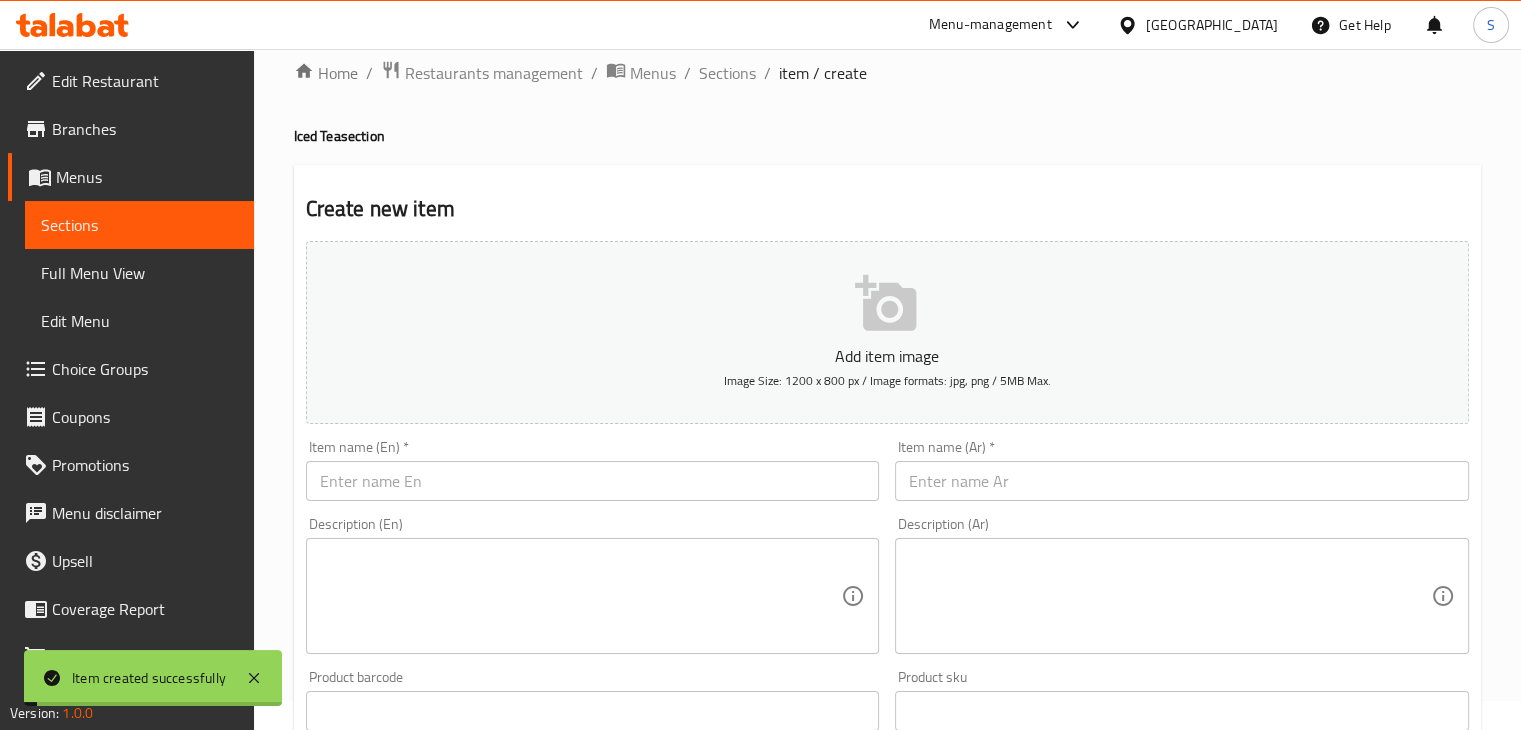 scroll, scrollTop: 0, scrollLeft: 0, axis: both 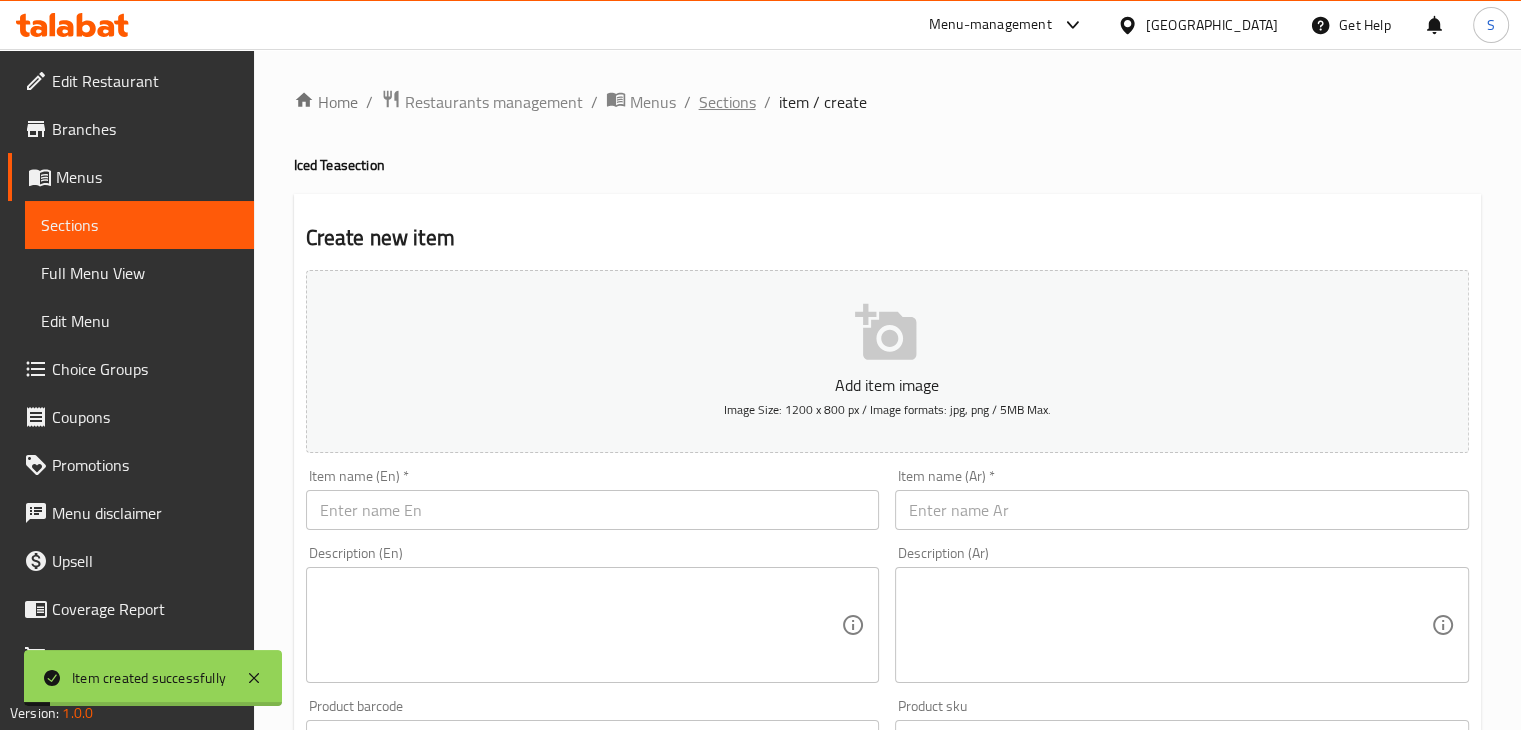 click on "Sections" at bounding box center (727, 102) 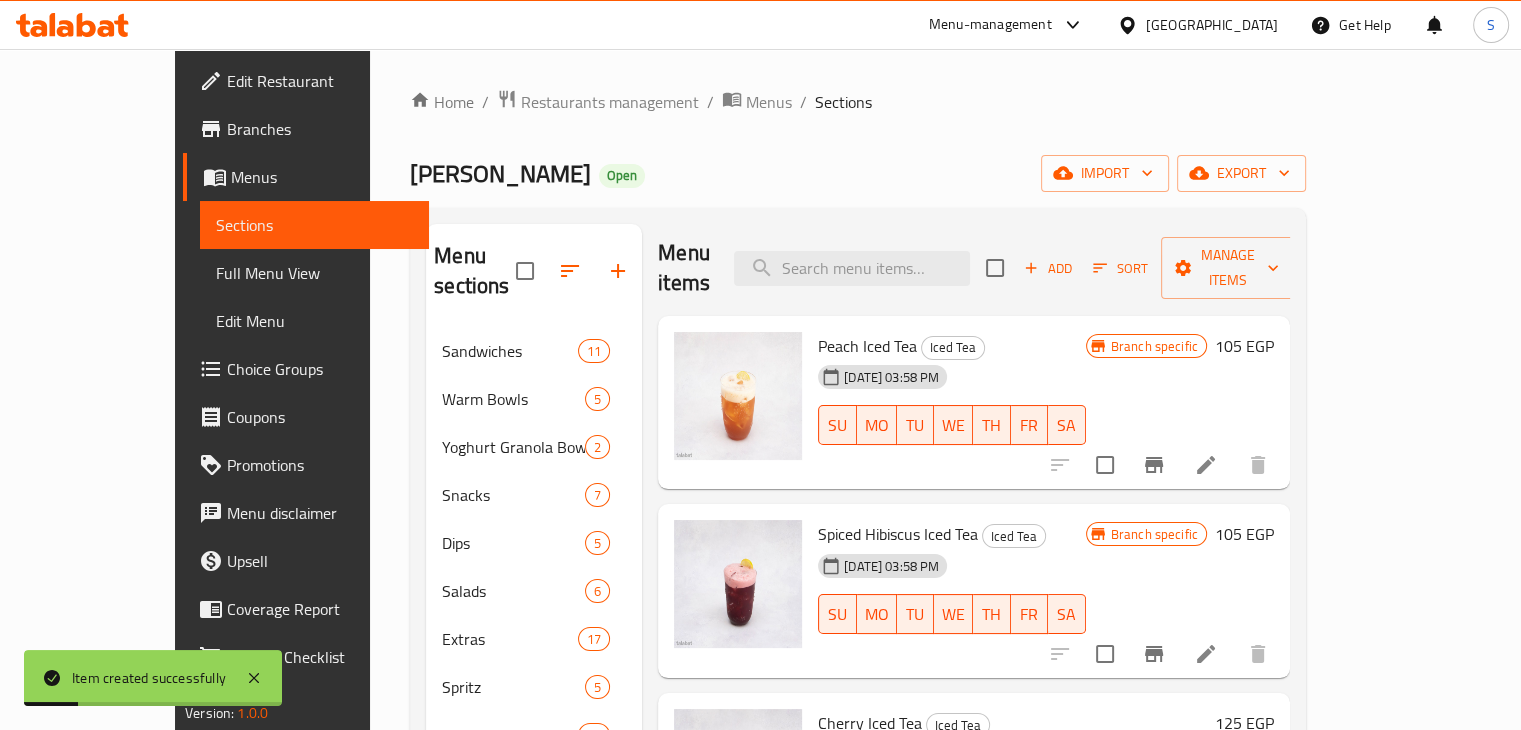 scroll, scrollTop: 192, scrollLeft: 0, axis: vertical 